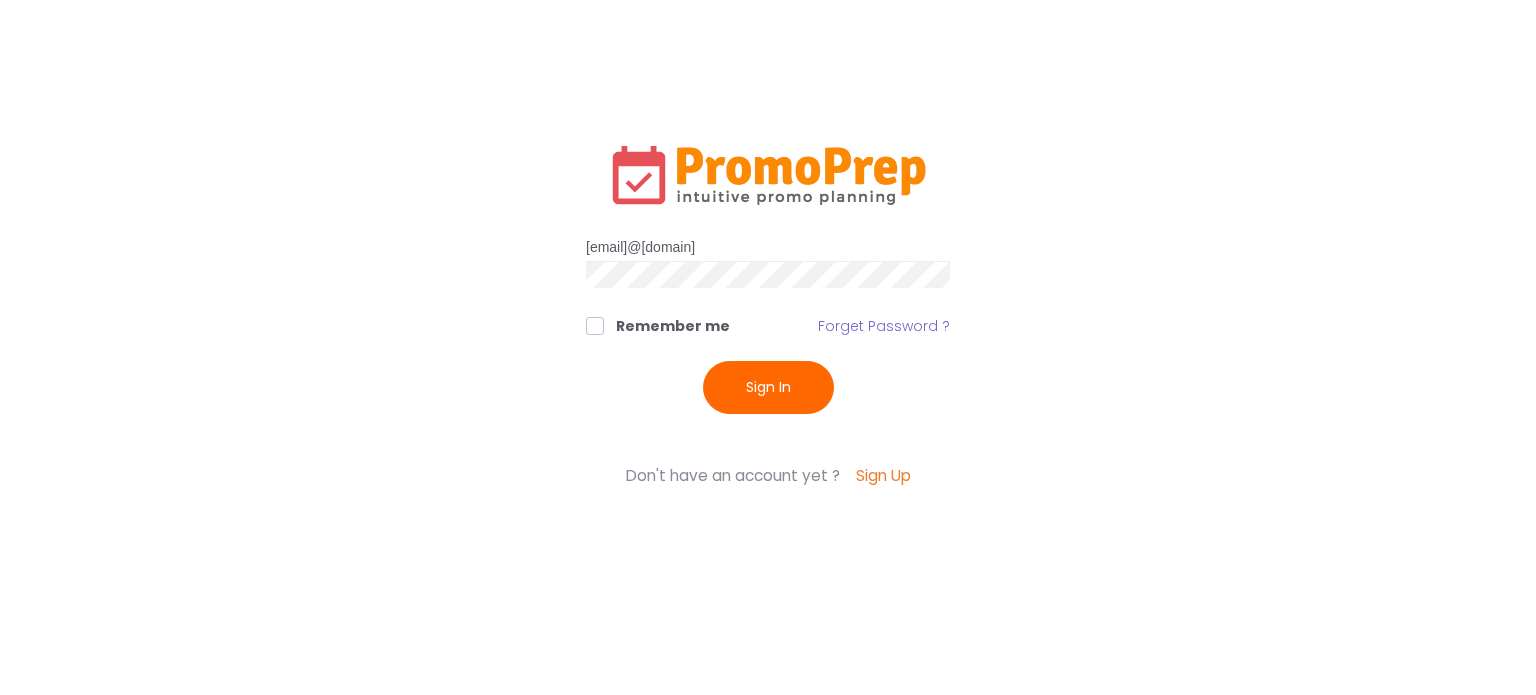 scroll, scrollTop: 0, scrollLeft: 0, axis: both 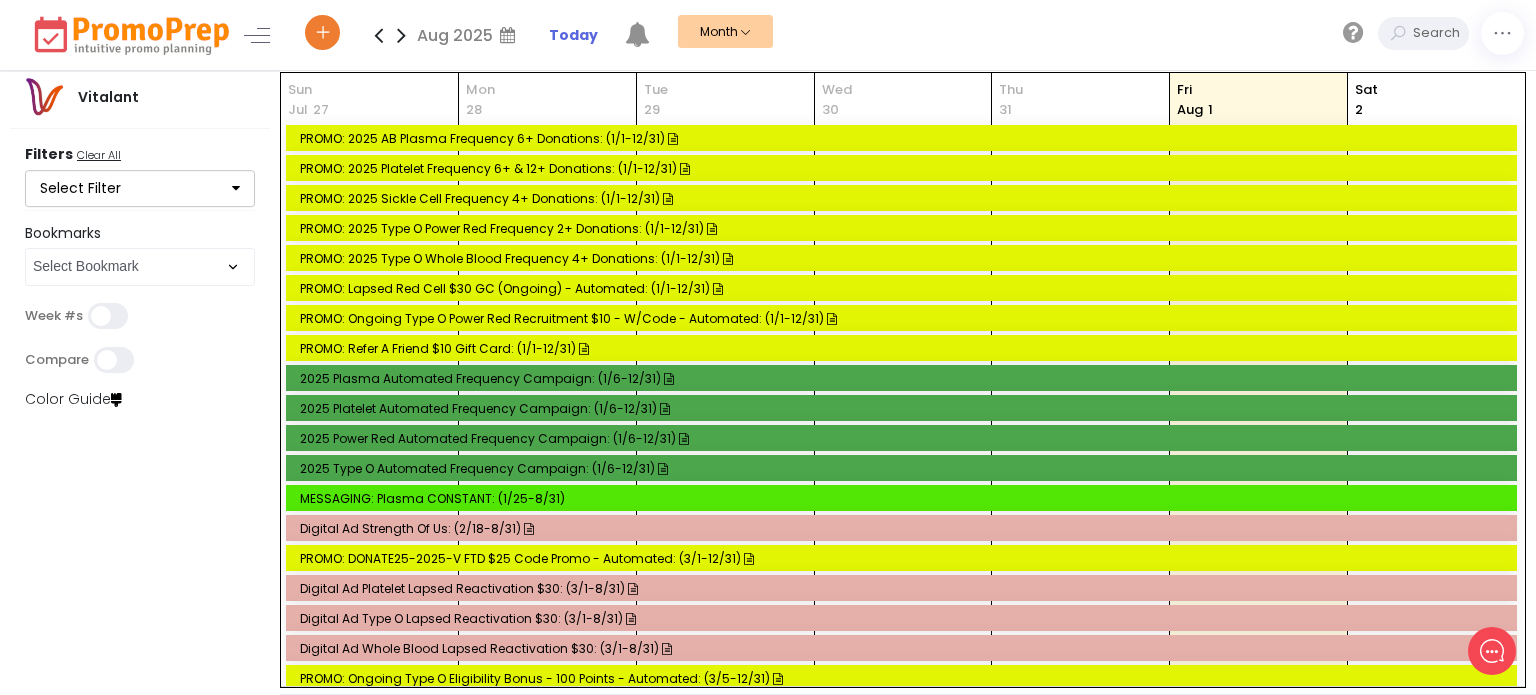 click at bounding box center [323, 35] 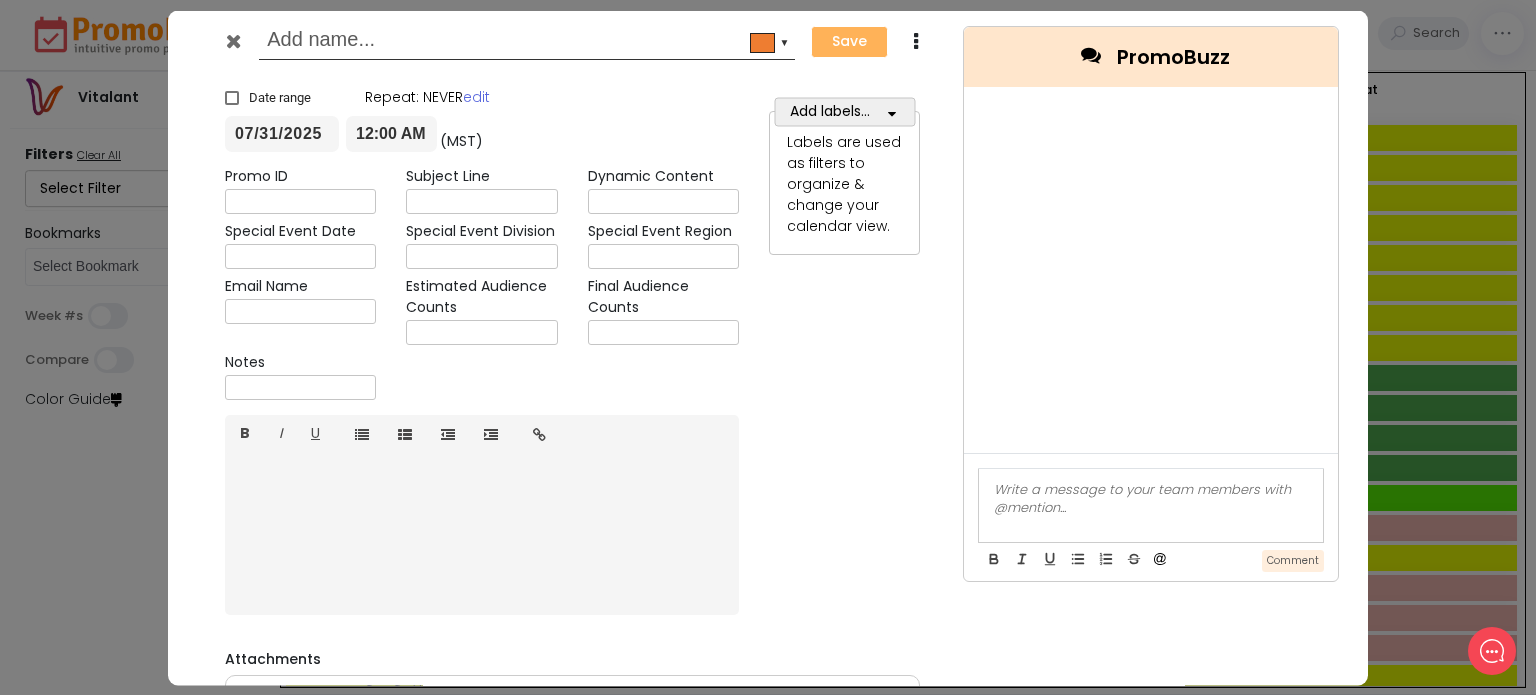 click at bounding box center [523, 41] 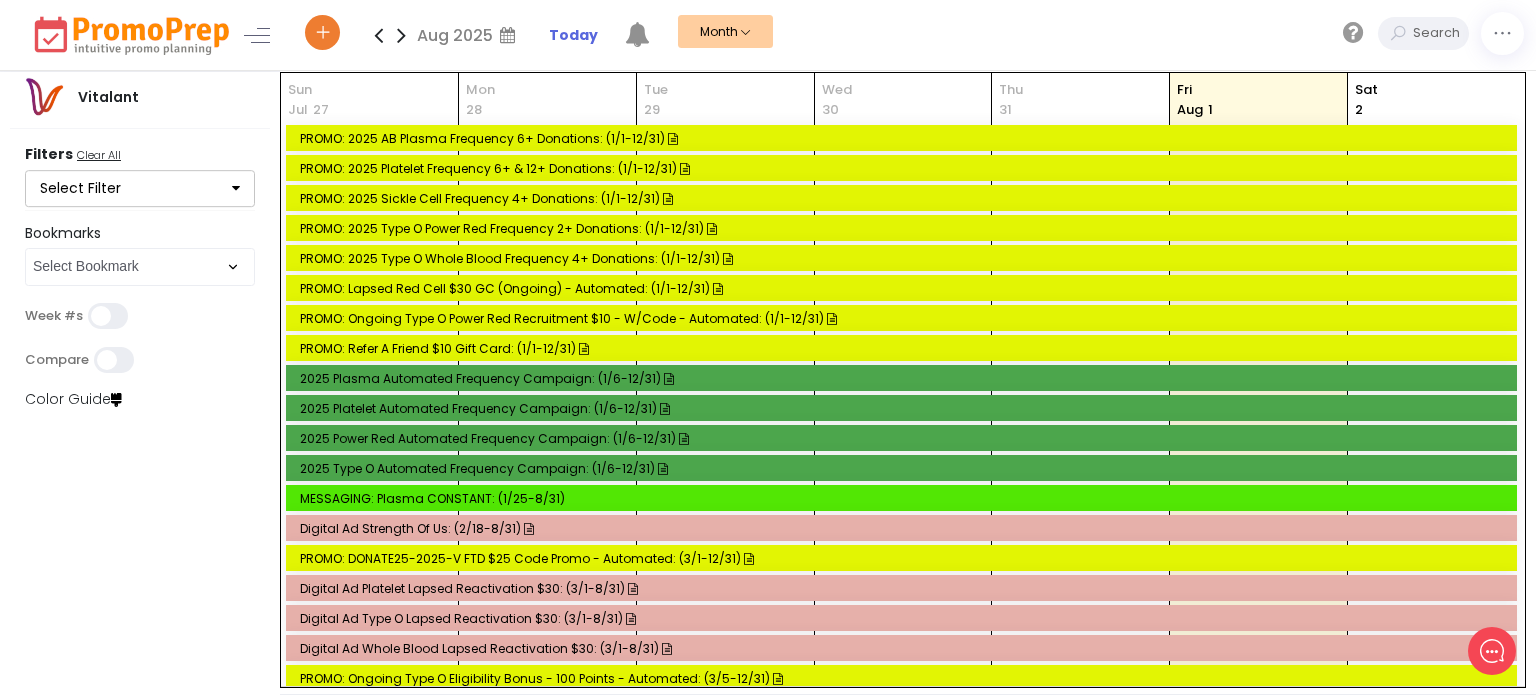 click at bounding box center [323, 35] 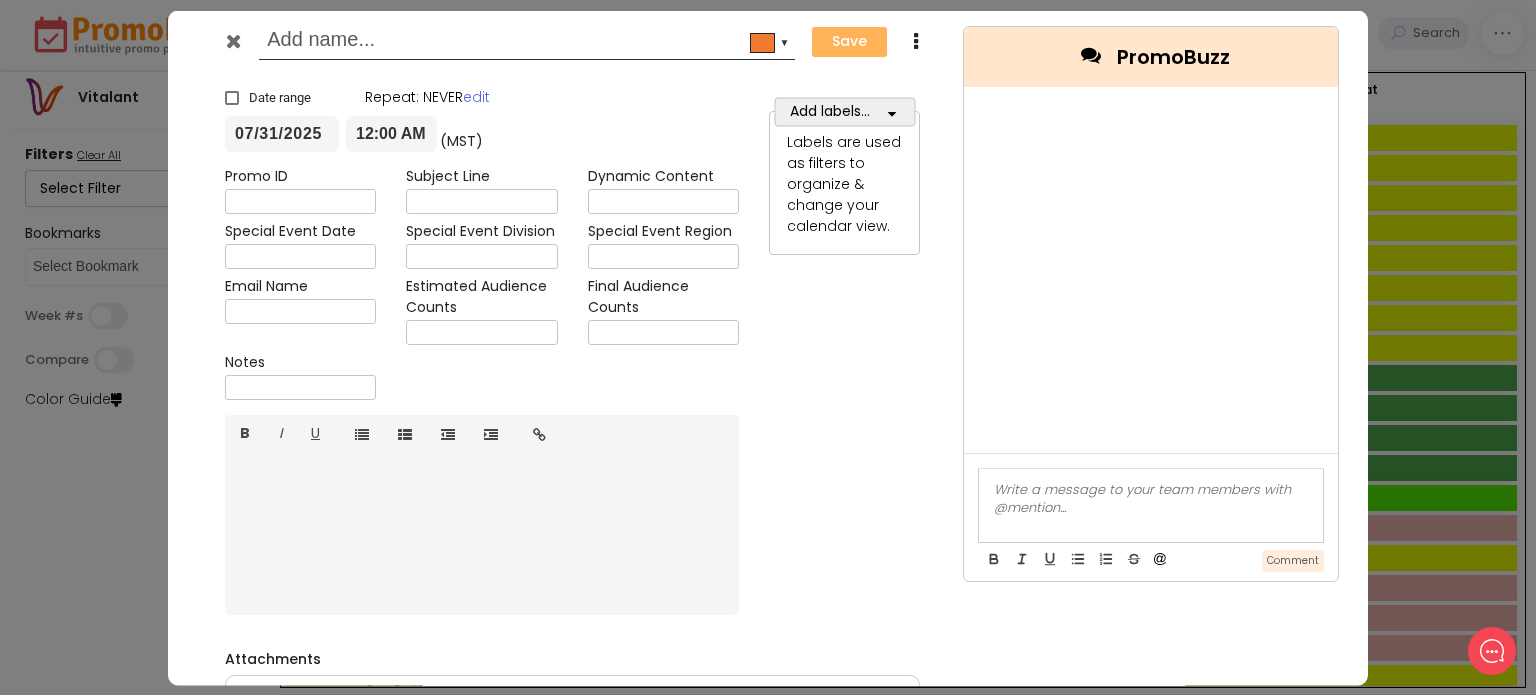 click at bounding box center [523, 41] 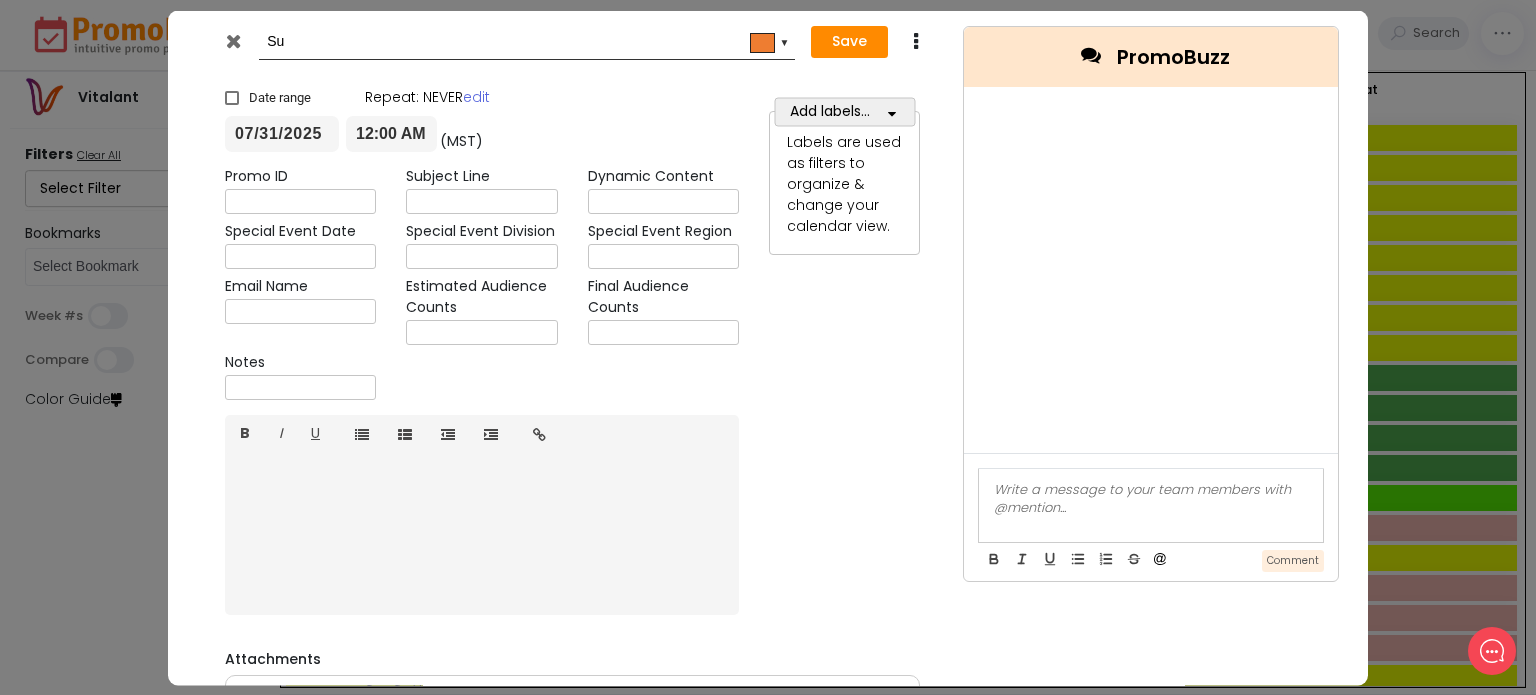 type on "S" 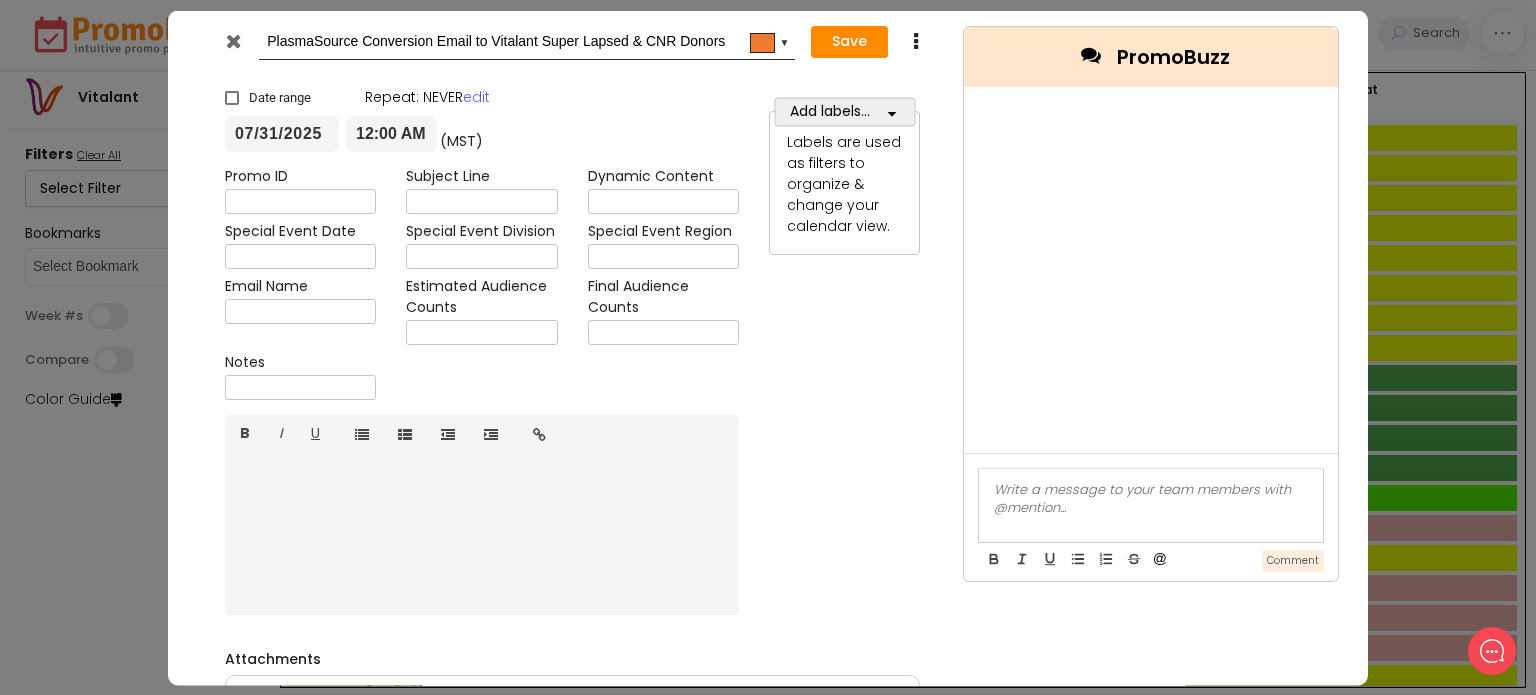 type on "PlasmaSource Conversion Email to Vitalant Super Lapsed & CNR Donors" 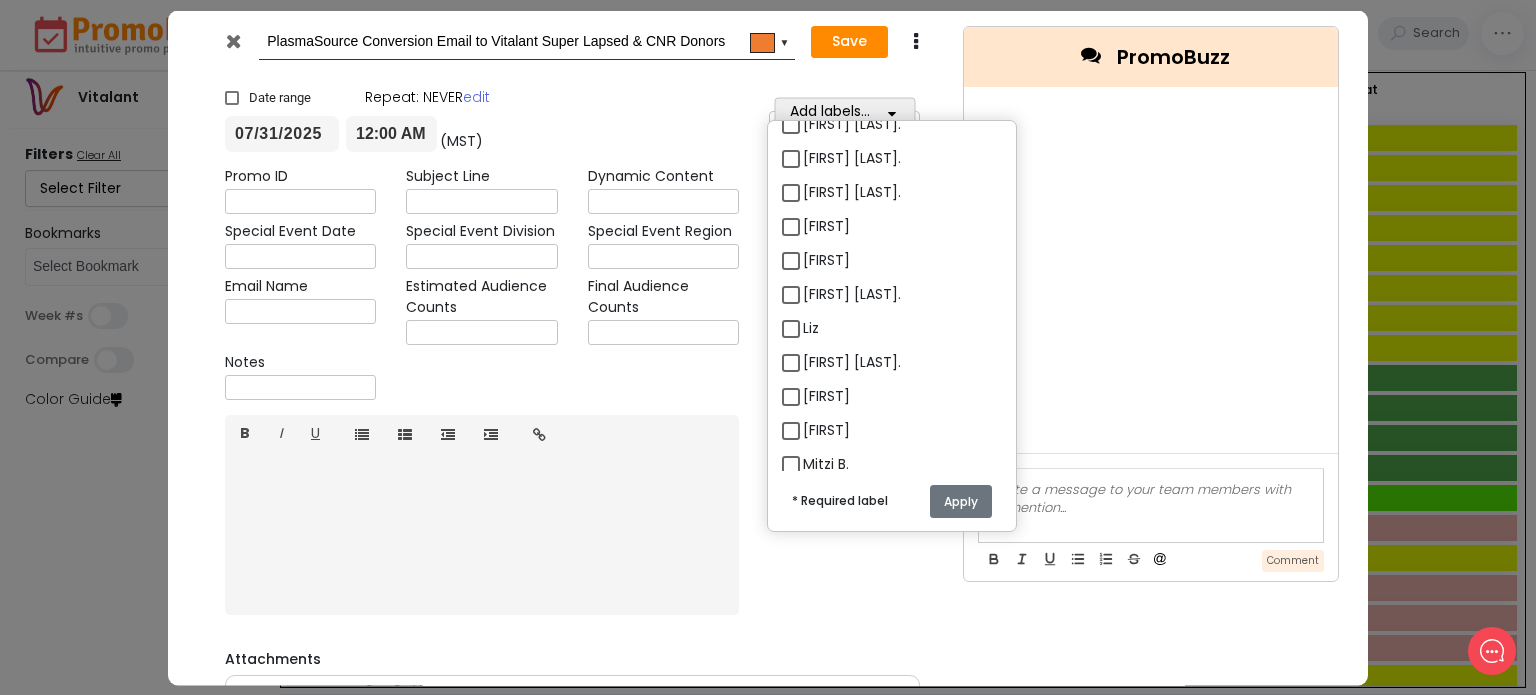 scroll, scrollTop: 440, scrollLeft: 0, axis: vertical 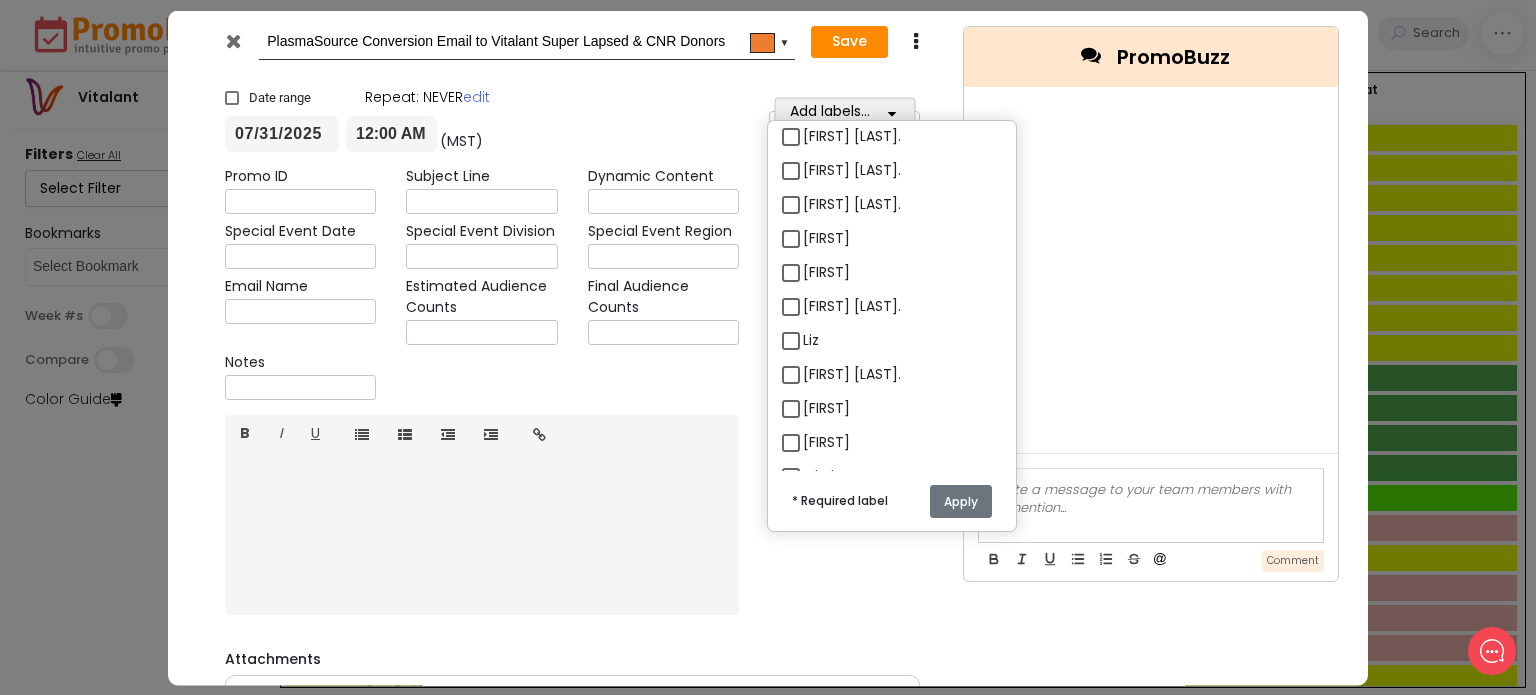 click on "[FIRST] [LAST]." at bounding box center [852, 305] 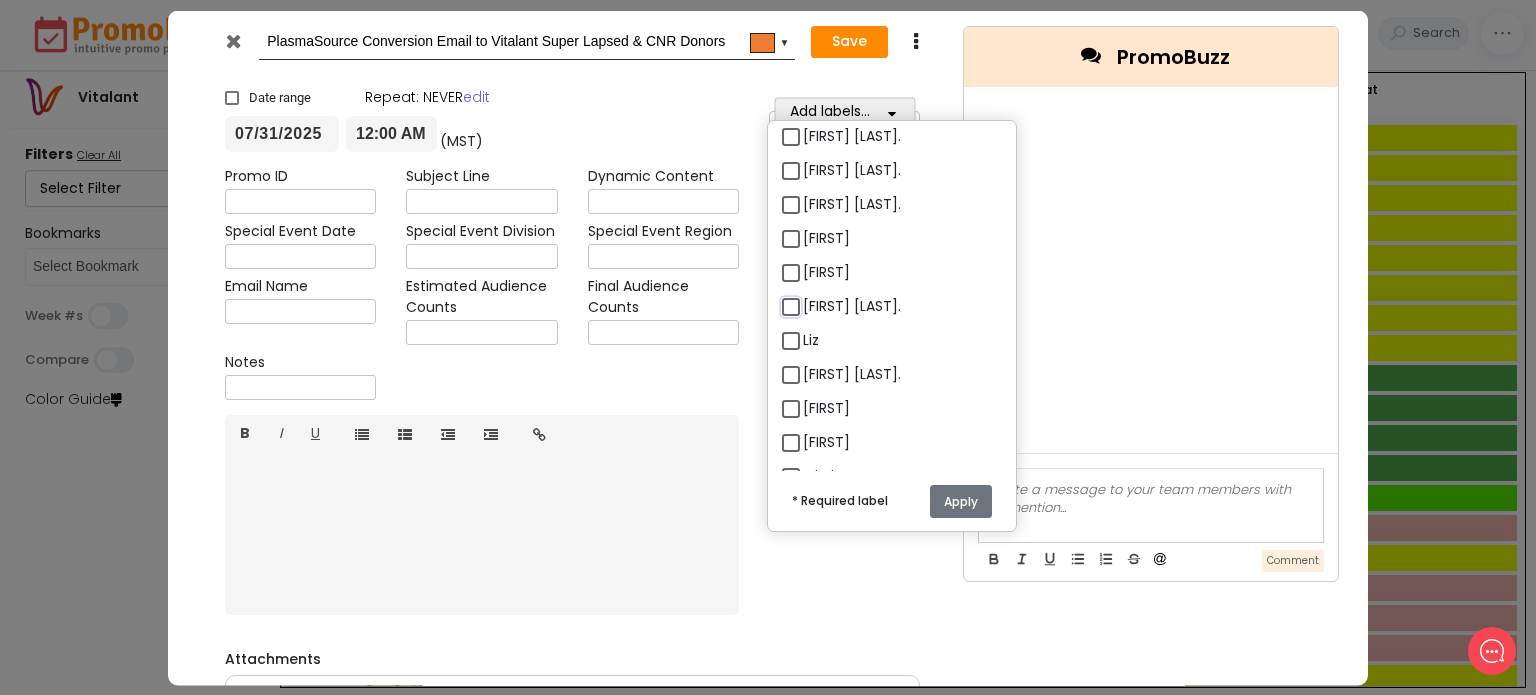 click on "[FIRST] [LAST]." at bounding box center (809, 297) 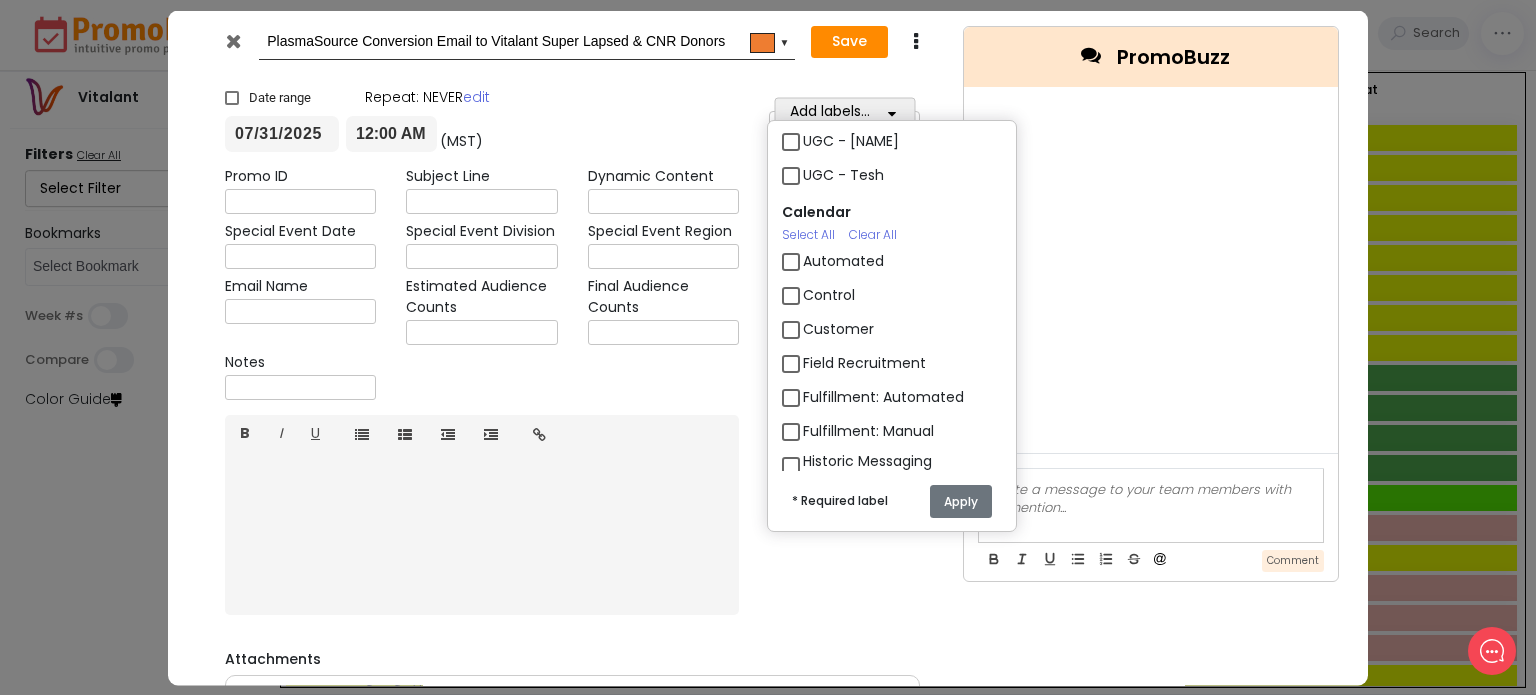 scroll, scrollTop: 1160, scrollLeft: 0, axis: vertical 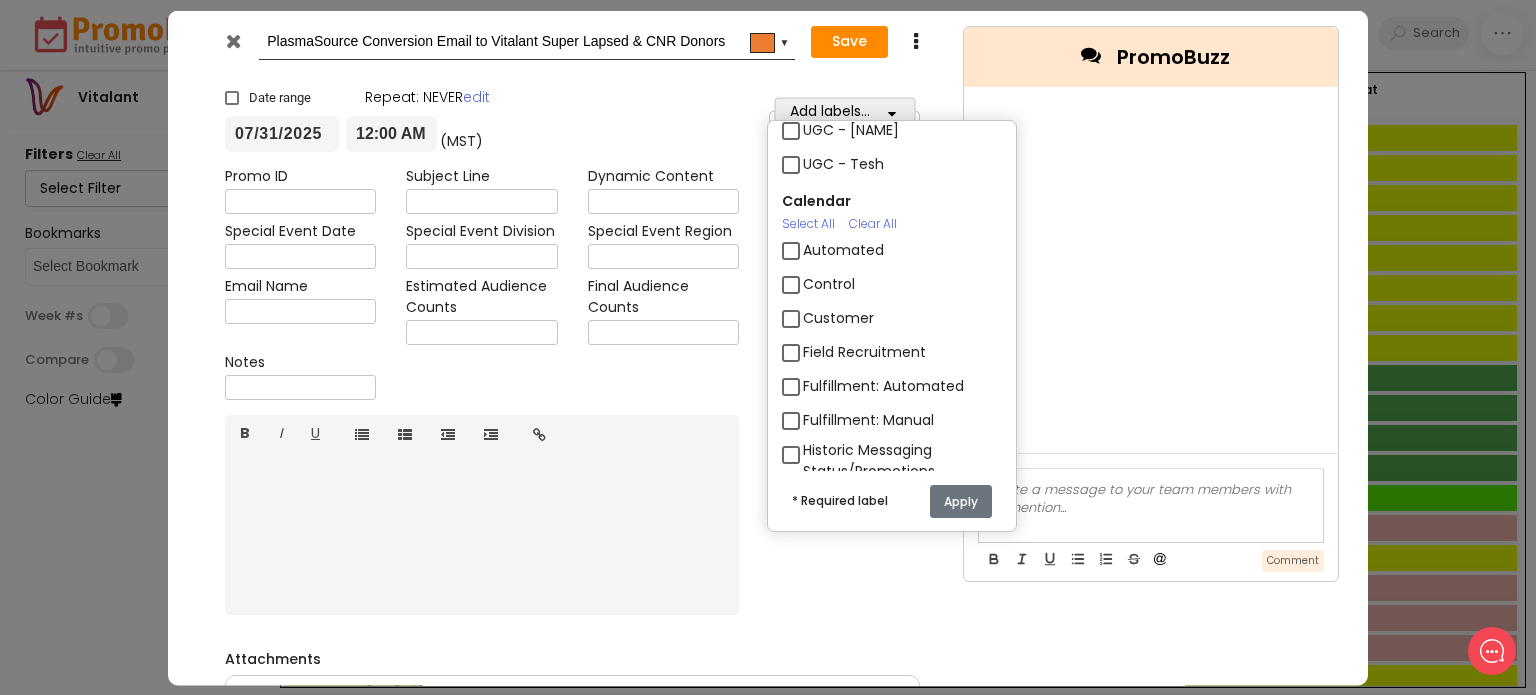 click on "Control" at bounding box center (829, 284) 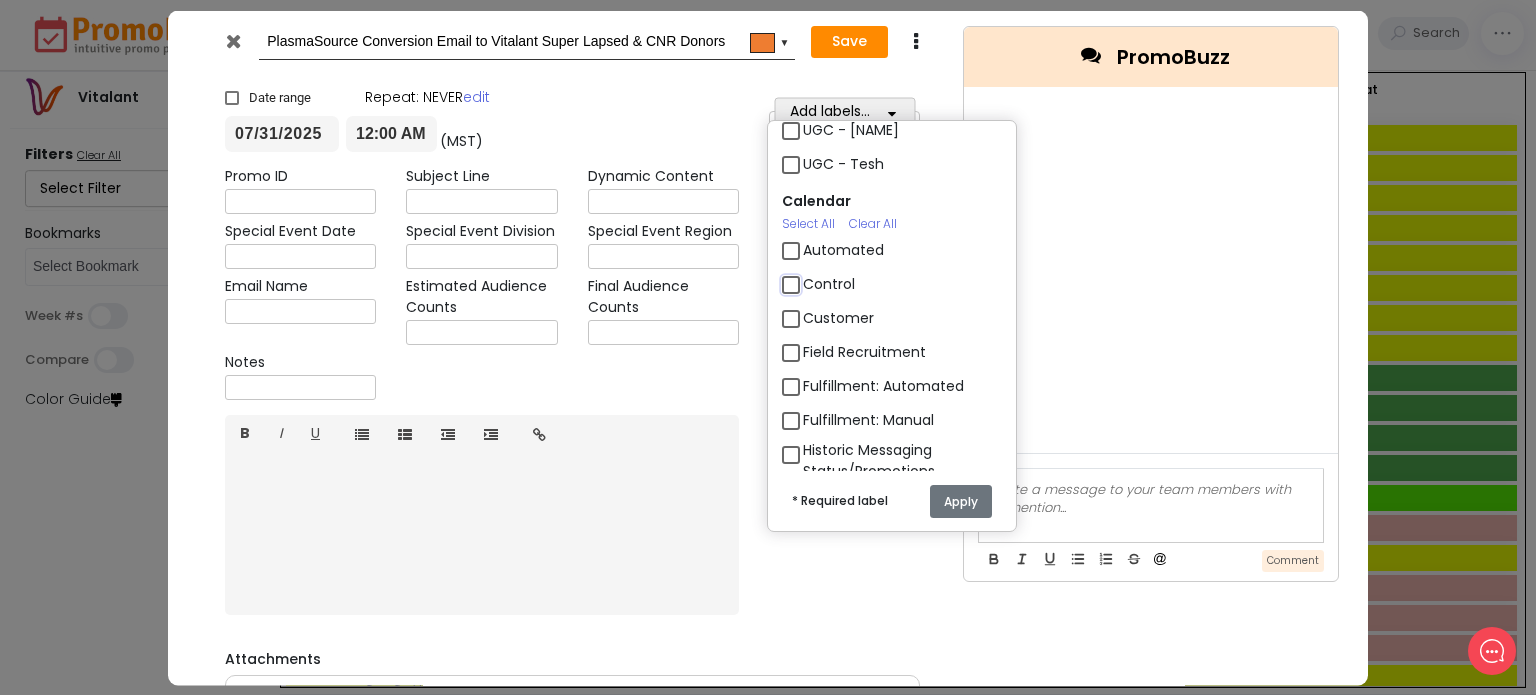 click on "Control" at bounding box center (809, 276) 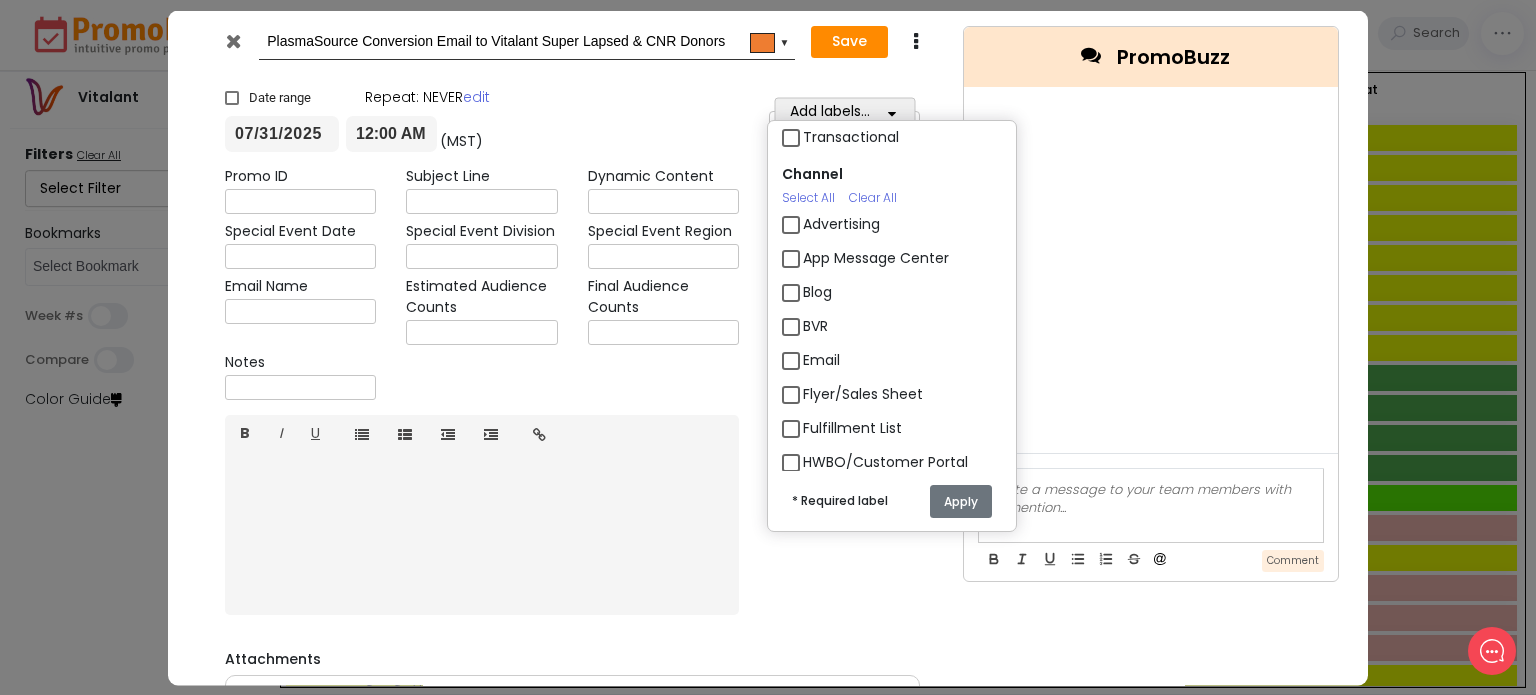 scroll, scrollTop: 1845, scrollLeft: 0, axis: vertical 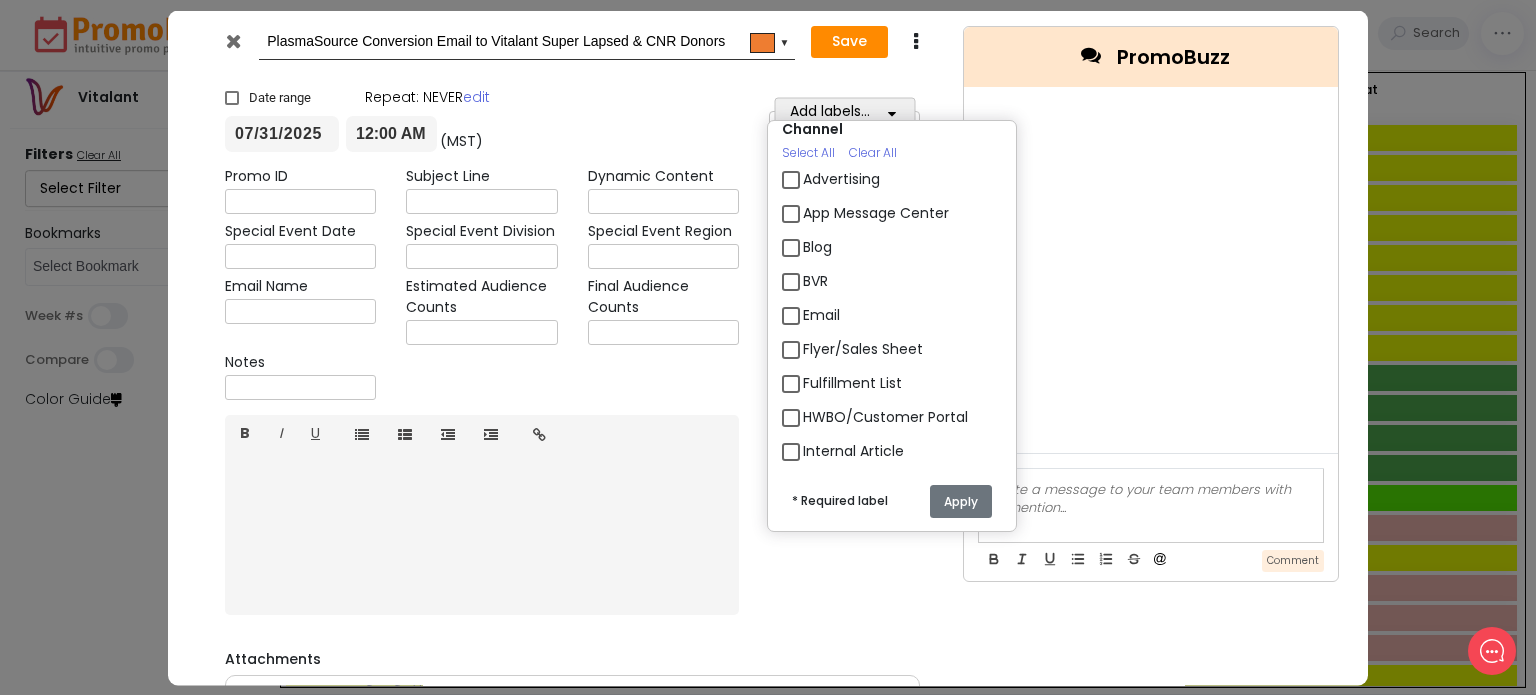 click on "Email" at bounding box center [821, 314] 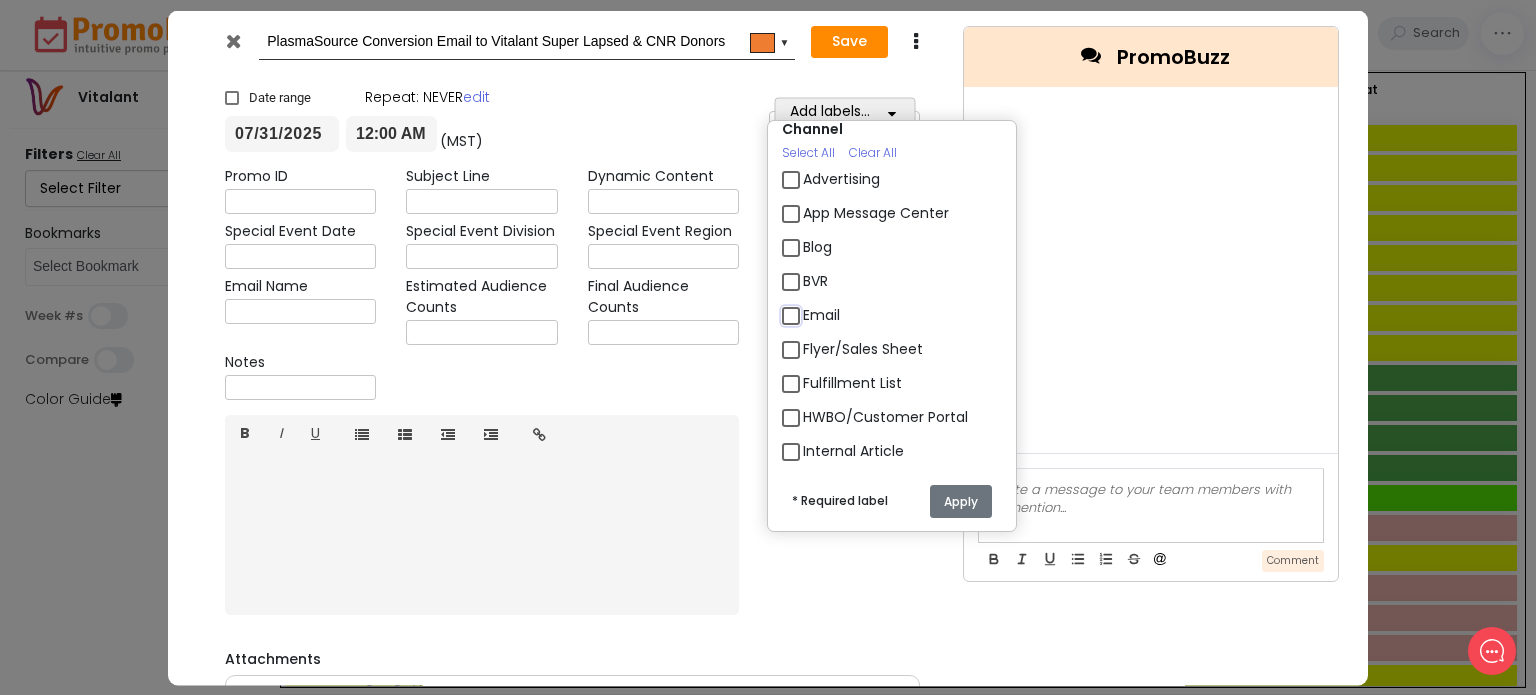click on "Email" at bounding box center [809, 306] 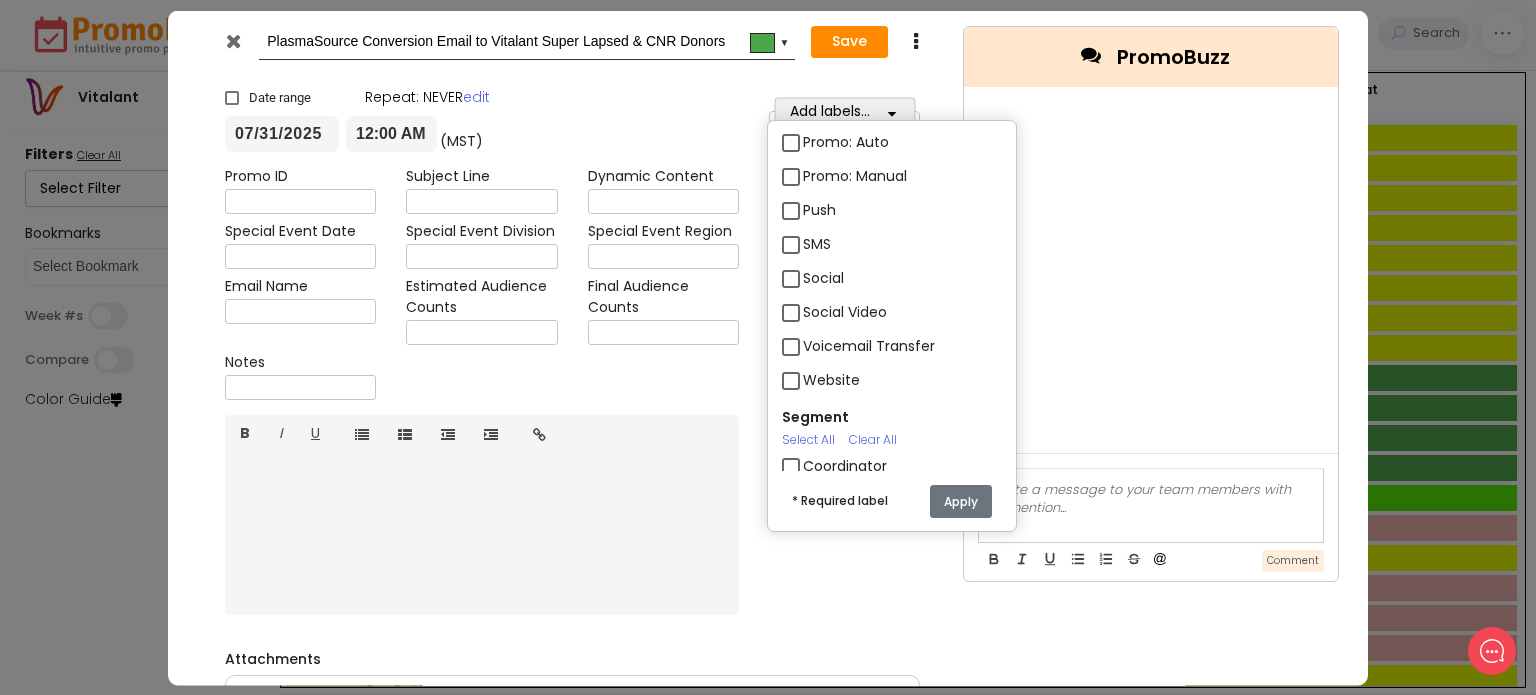 scroll, scrollTop: 2496, scrollLeft: 0, axis: vertical 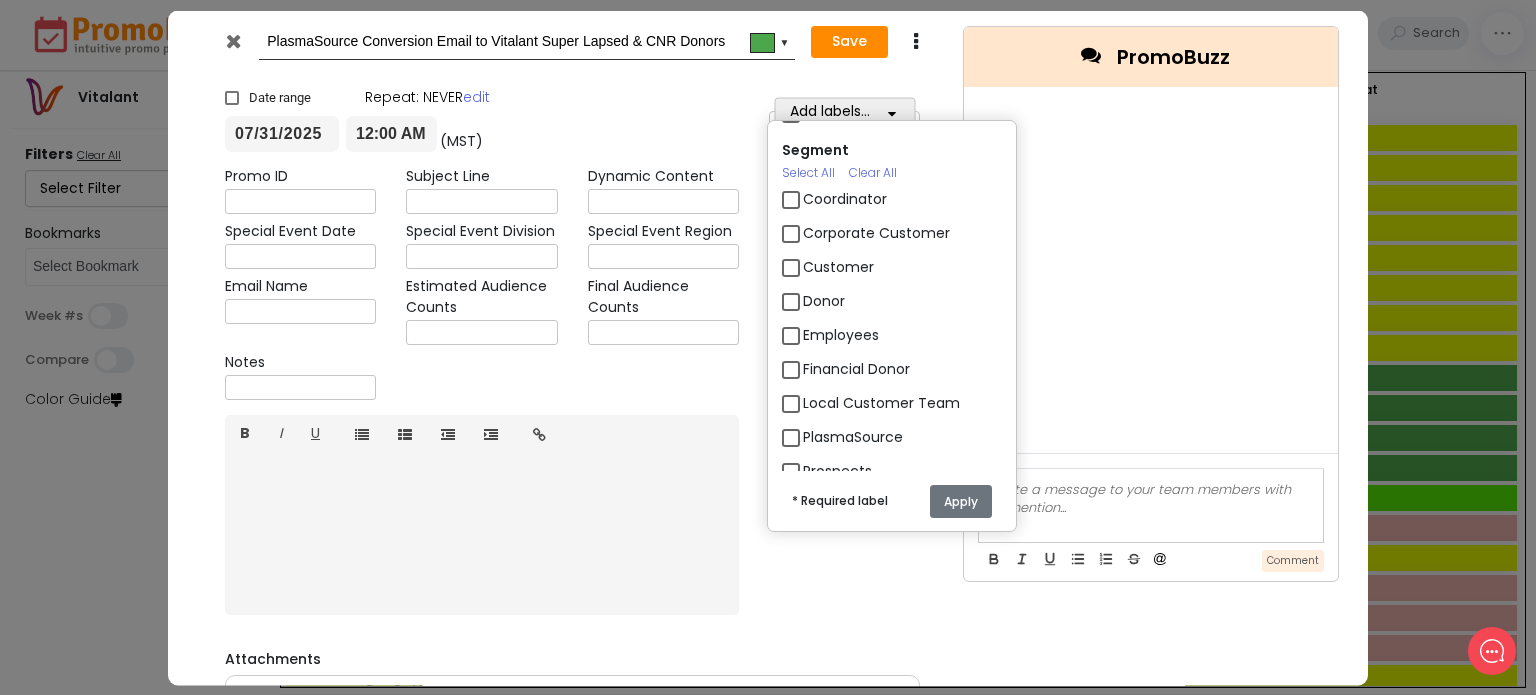 click on "Donor" at bounding box center (824, 301) 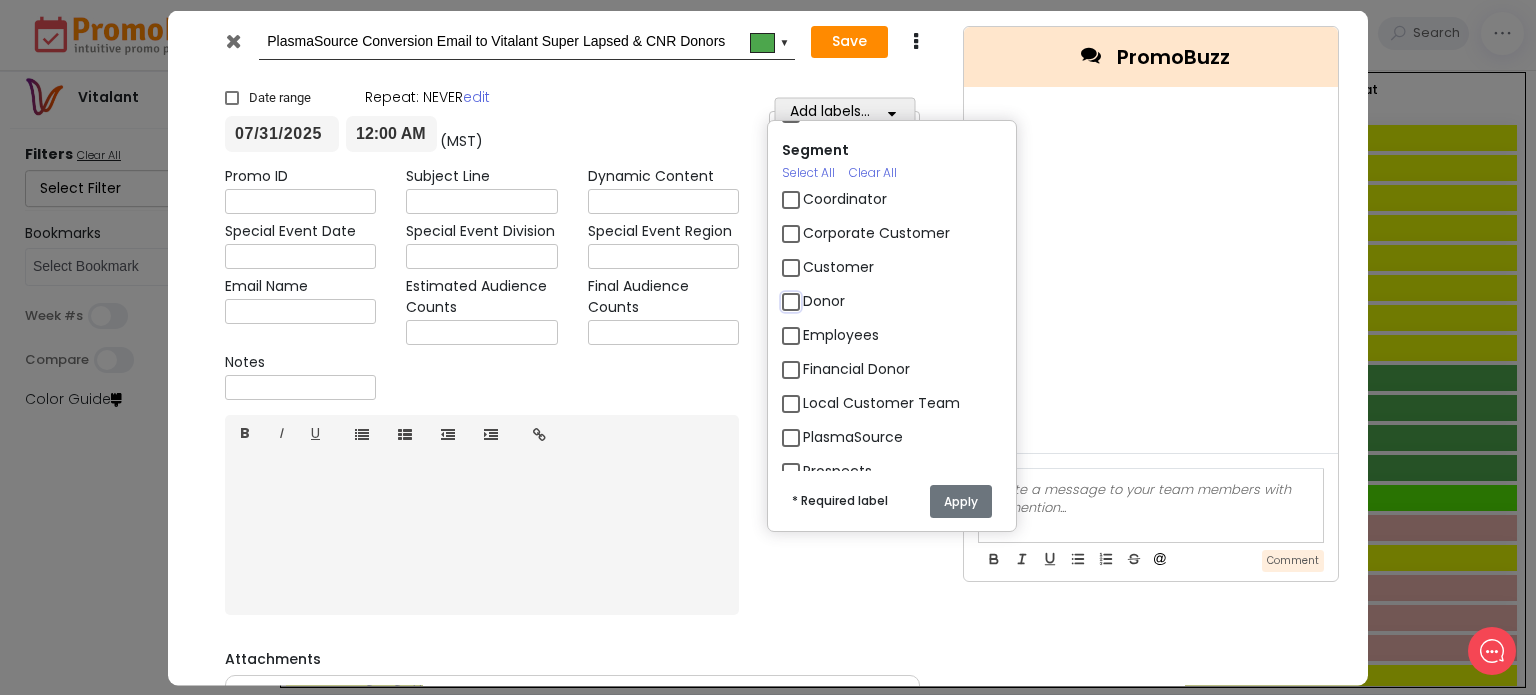 click on "Donor" at bounding box center [809, 293] 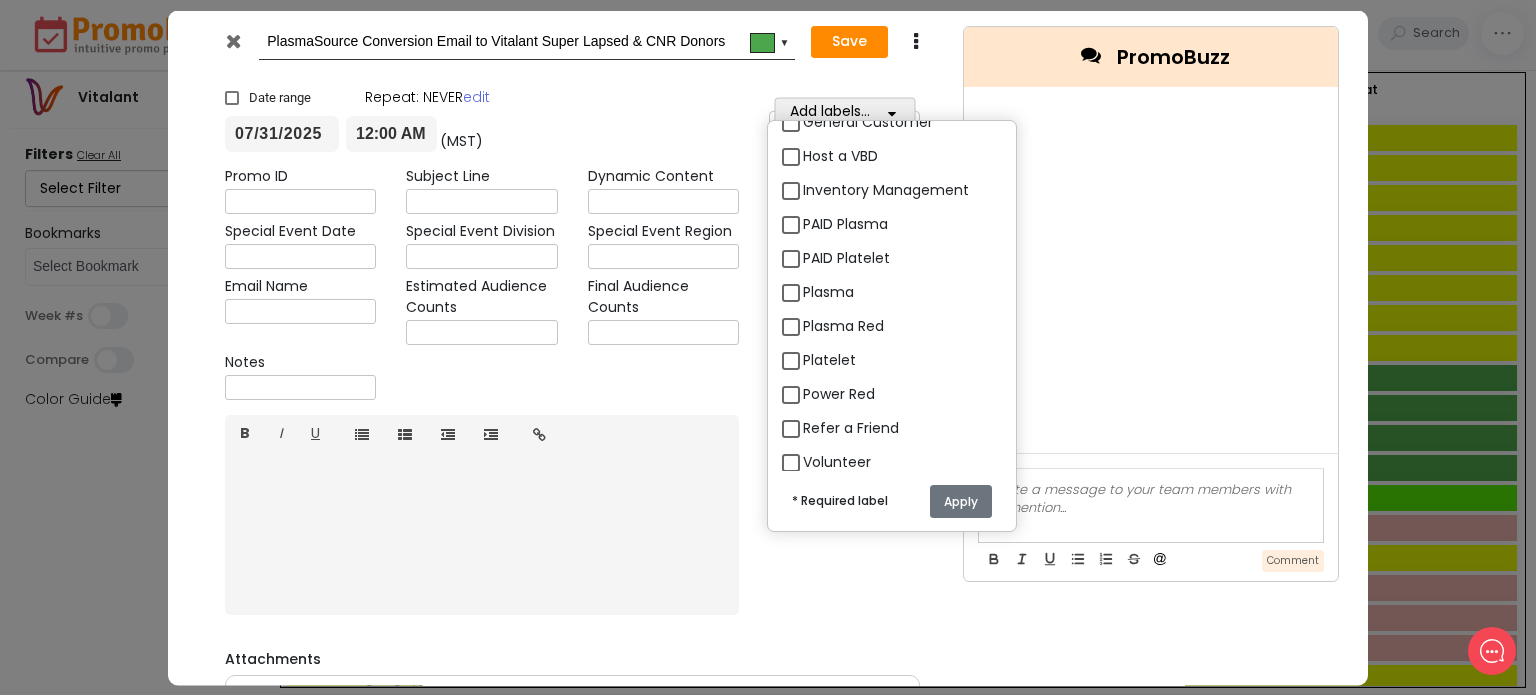 scroll, scrollTop: 3332, scrollLeft: 0, axis: vertical 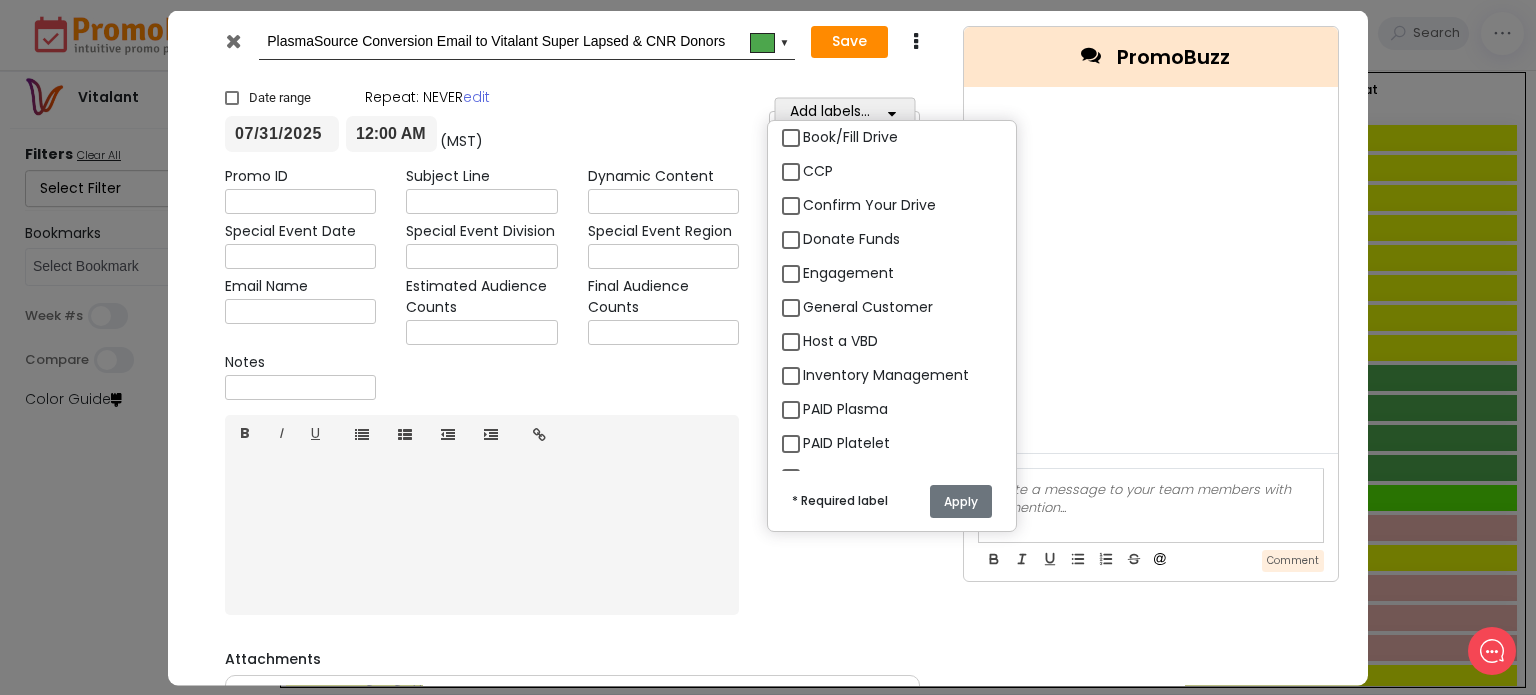 click on "PAID Plasma" at bounding box center (845, 408) 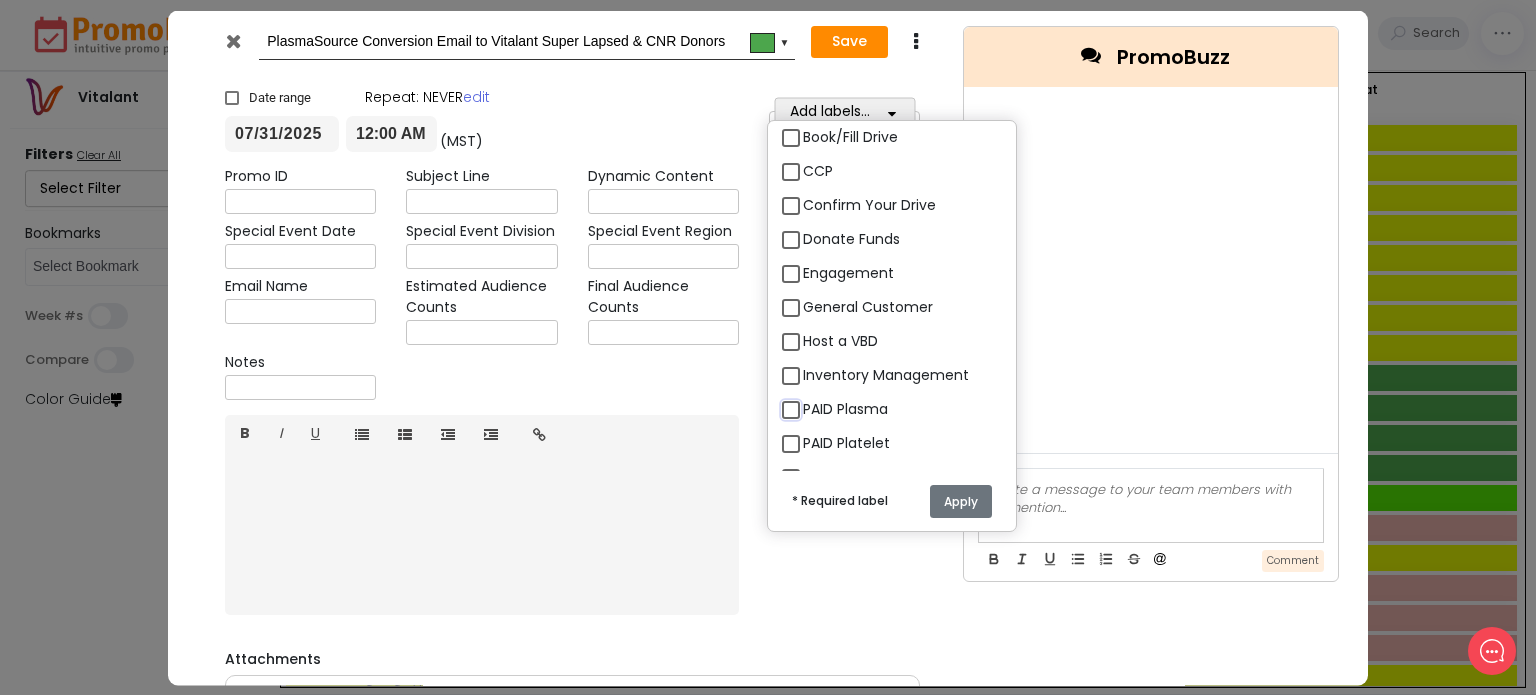 click on "PAID Plasma" at bounding box center [809, 400] 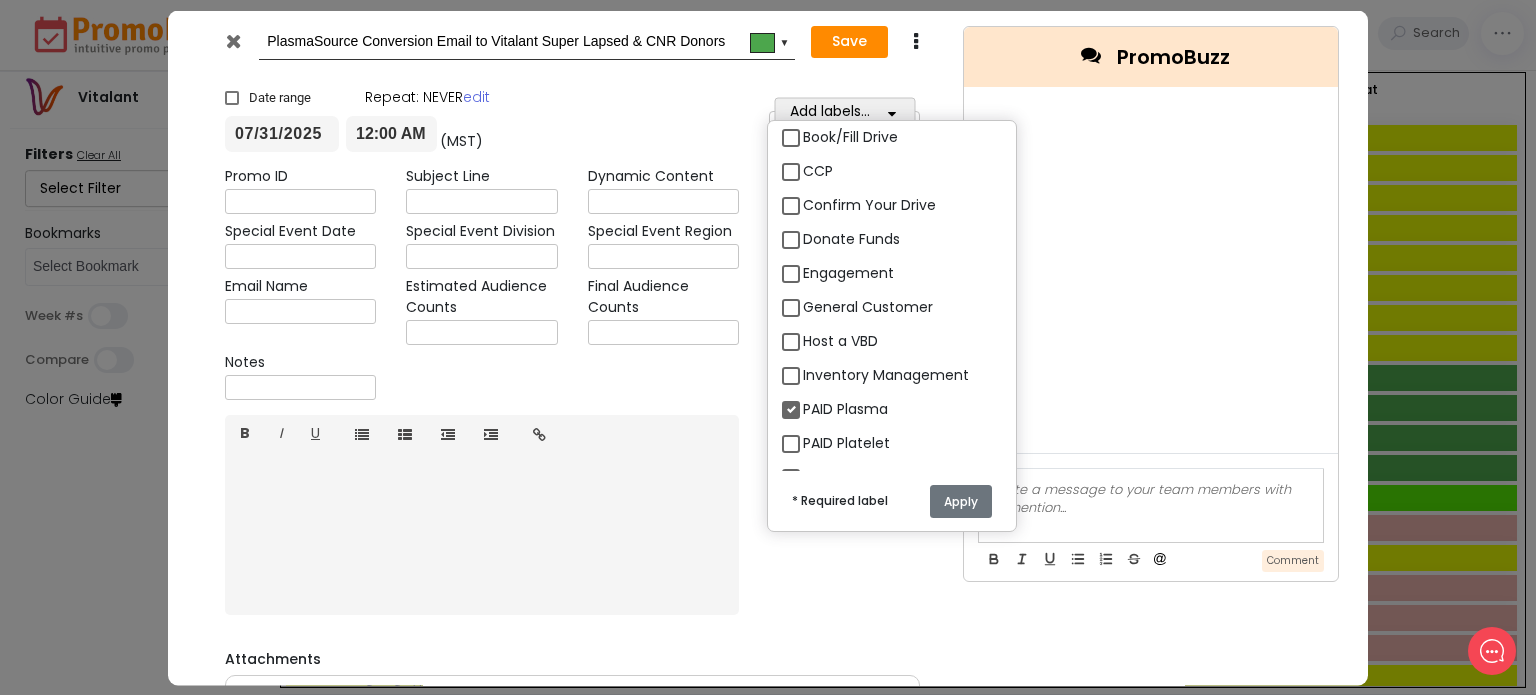 click on "PAID Platelet" at bounding box center [846, 442] 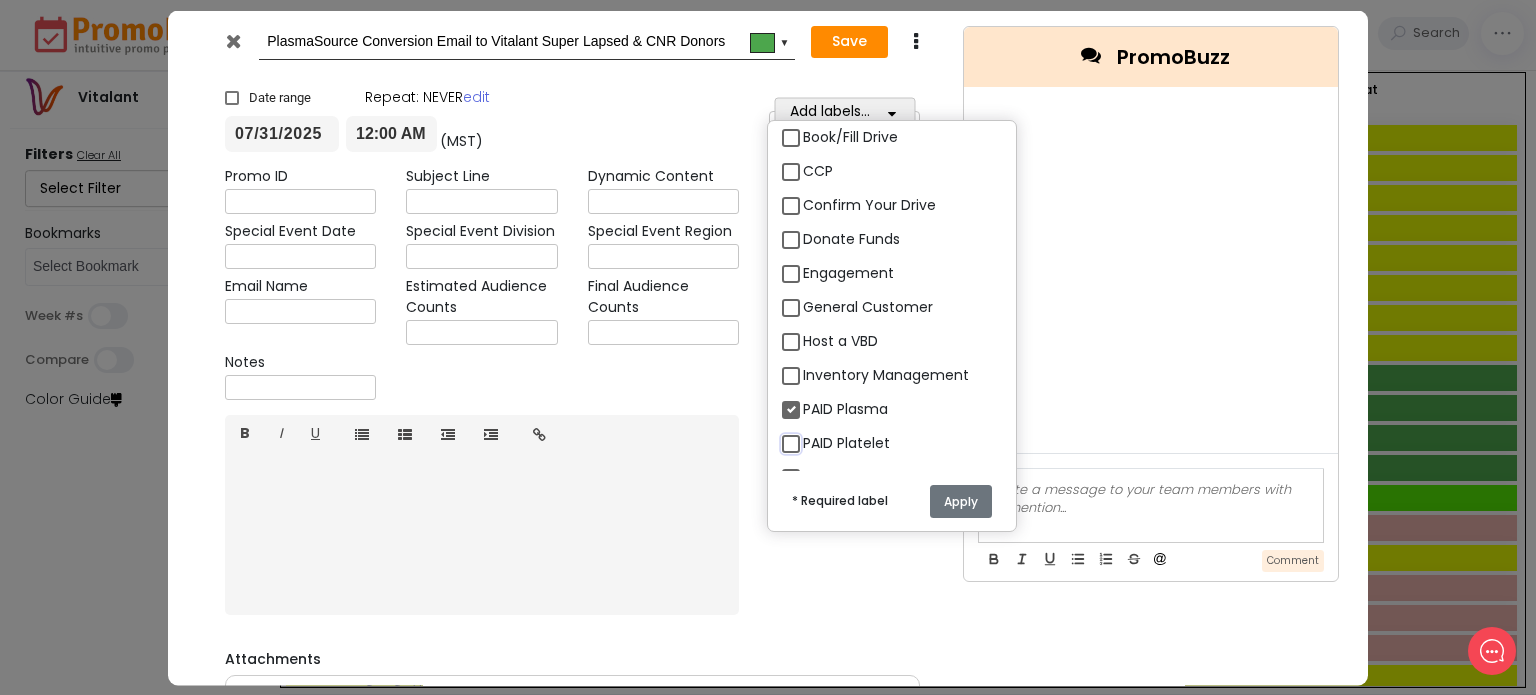 click on "PAID Platelet" at bounding box center [809, 434] 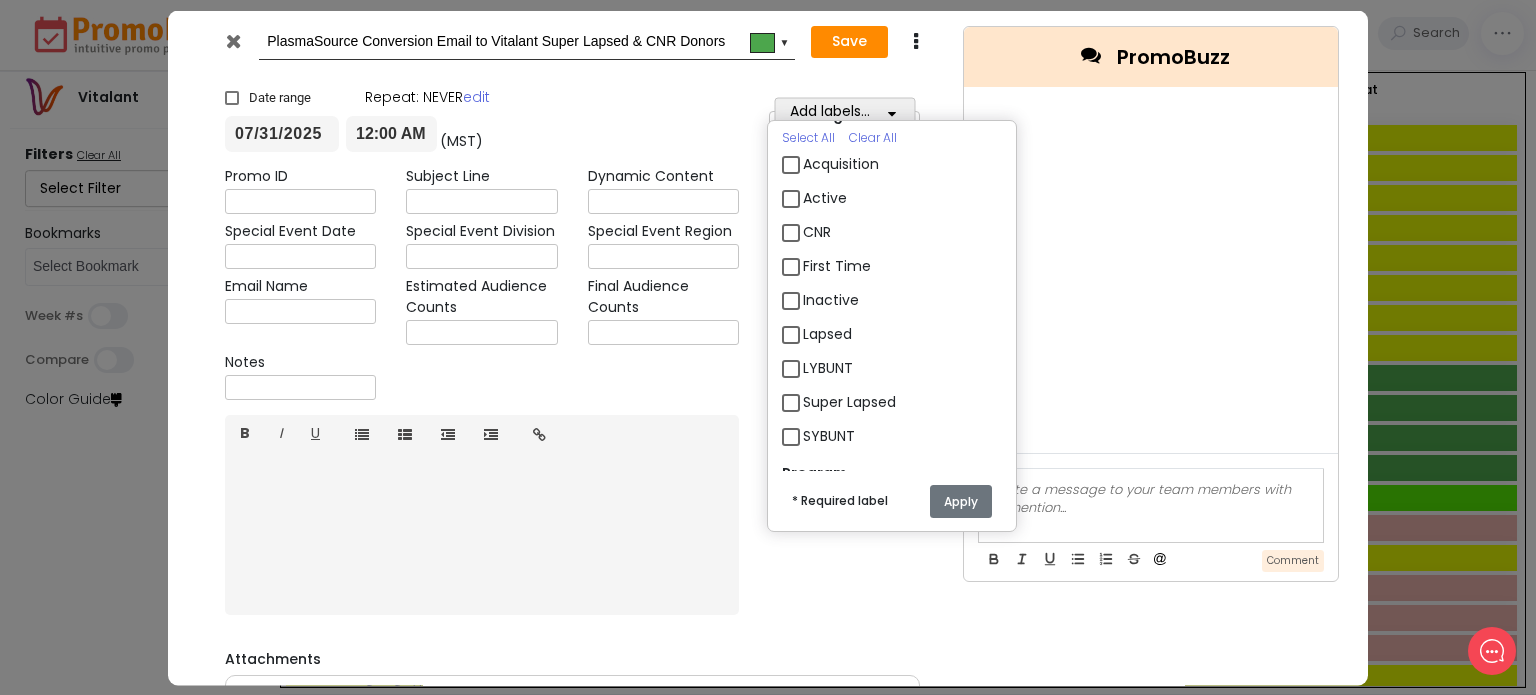 scroll, scrollTop: 3854, scrollLeft: 0, axis: vertical 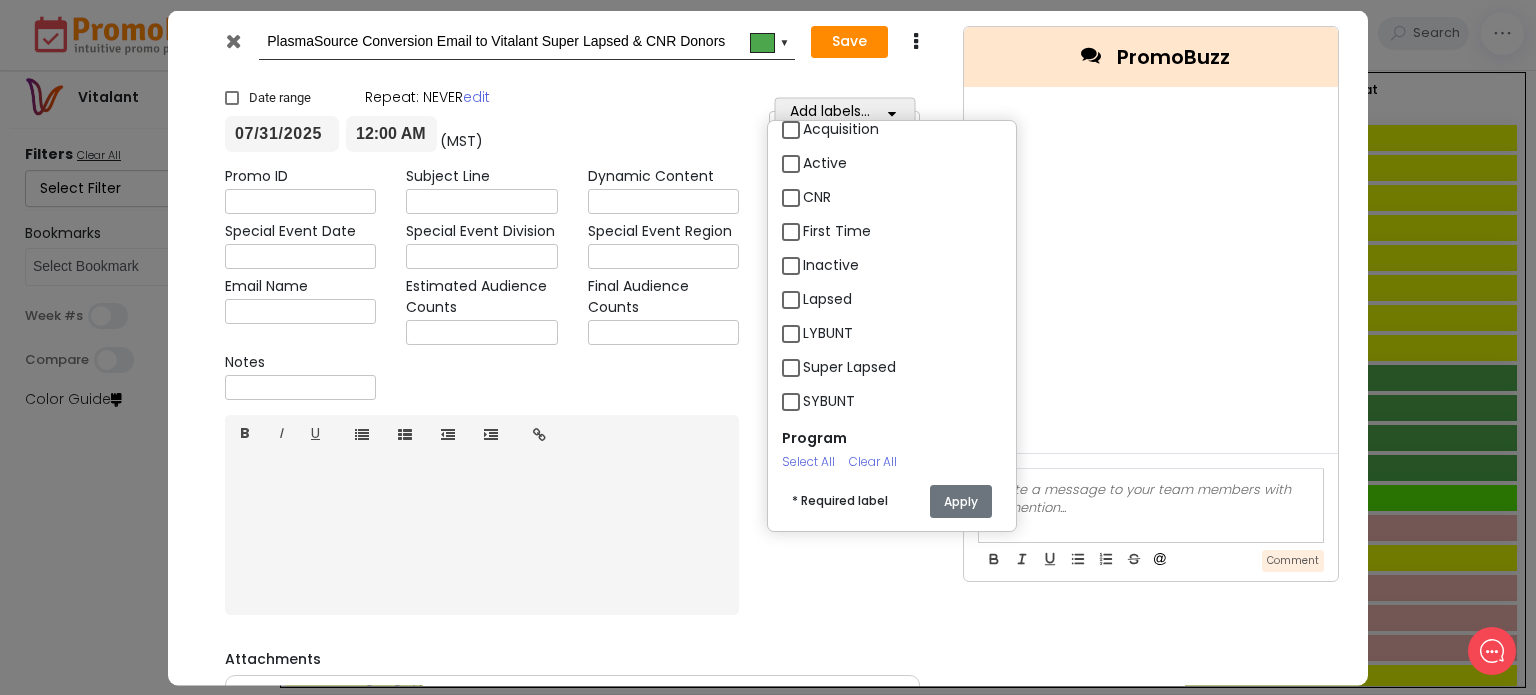 click on "Super Lapsed" at bounding box center (849, 367) 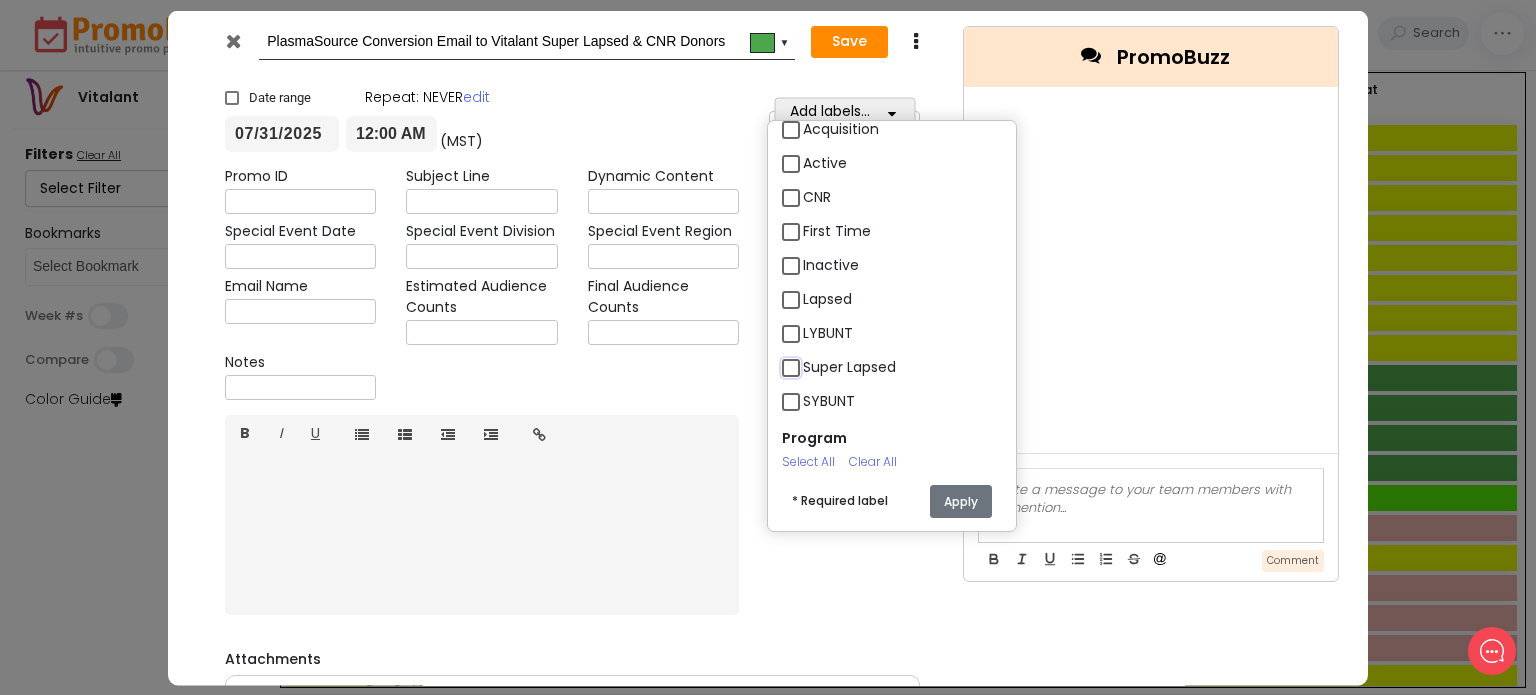 click on "Super Lapsed" at bounding box center (809, 359) 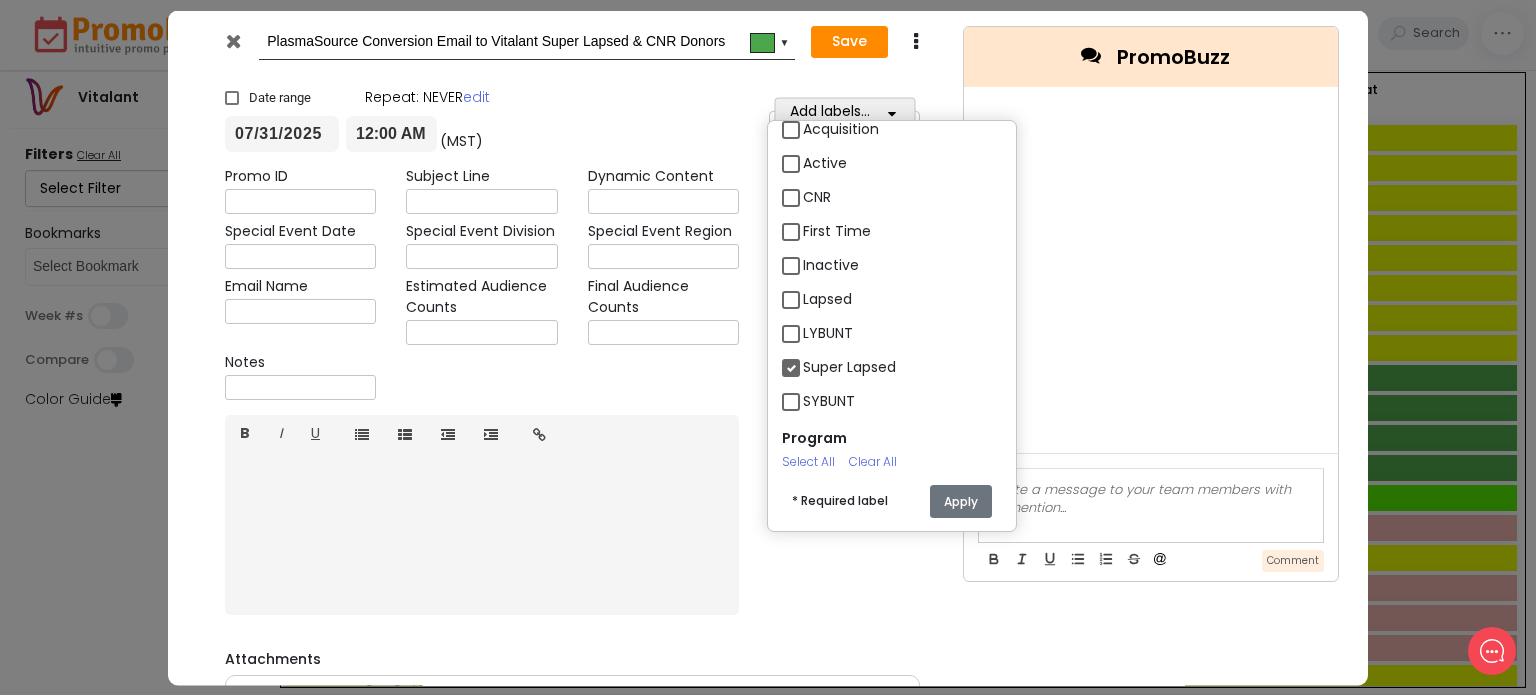scroll, scrollTop: 3633, scrollLeft: 0, axis: vertical 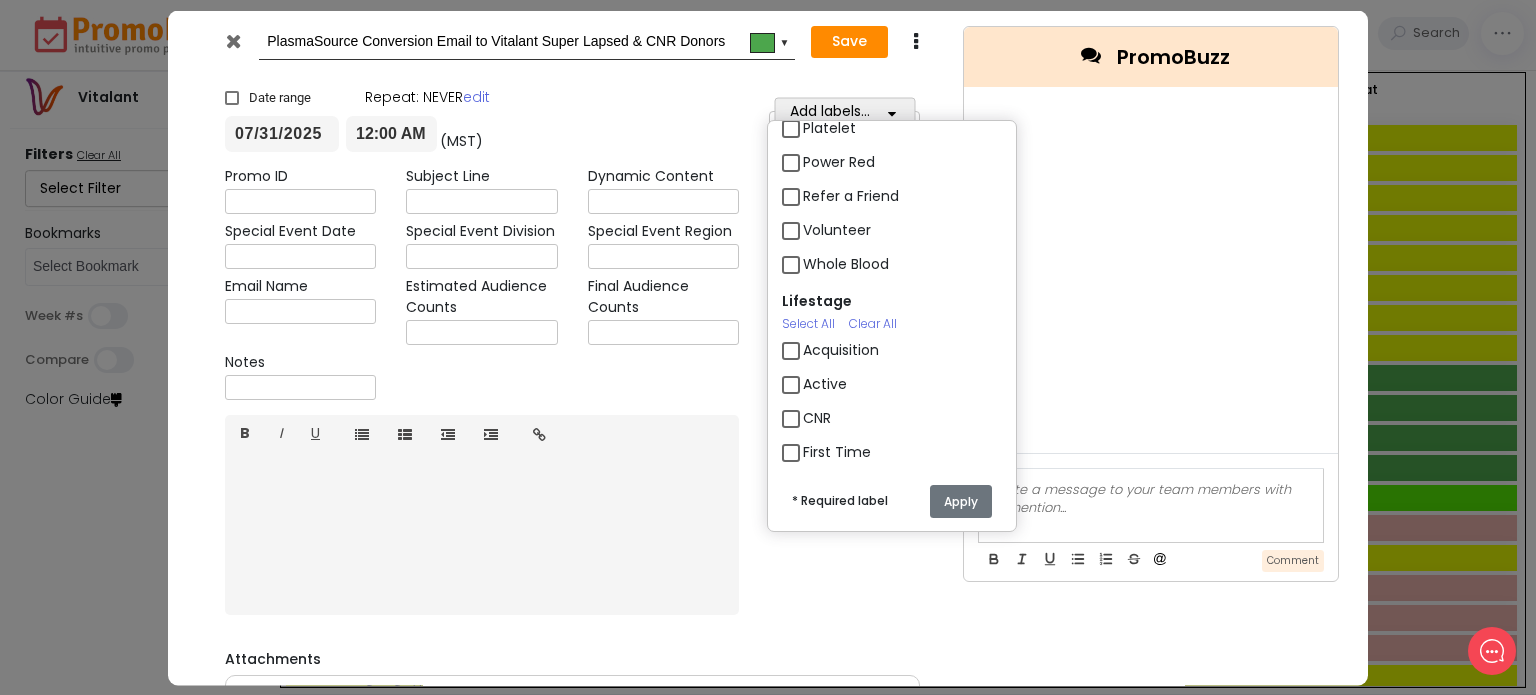 click on "CNR" at bounding box center (817, 418) 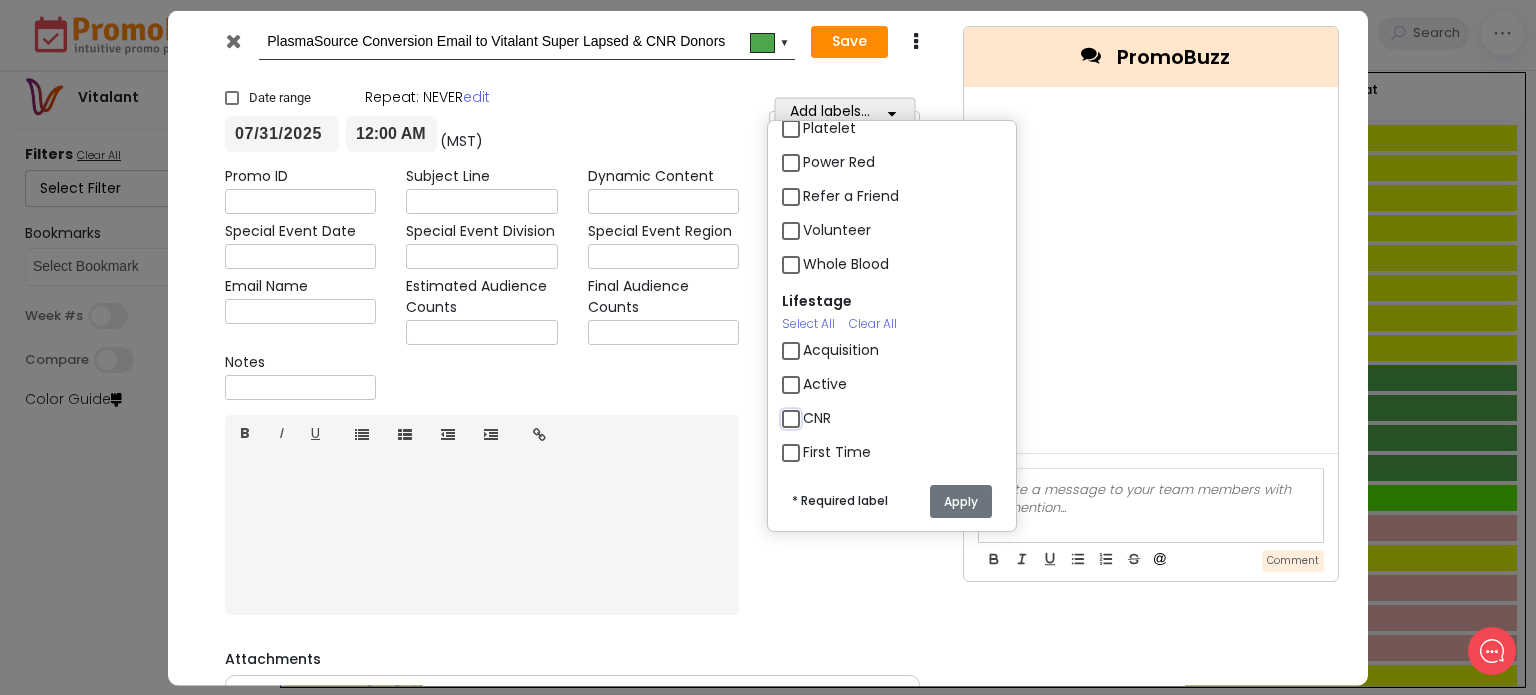 click on "CNR" at bounding box center (809, 410) 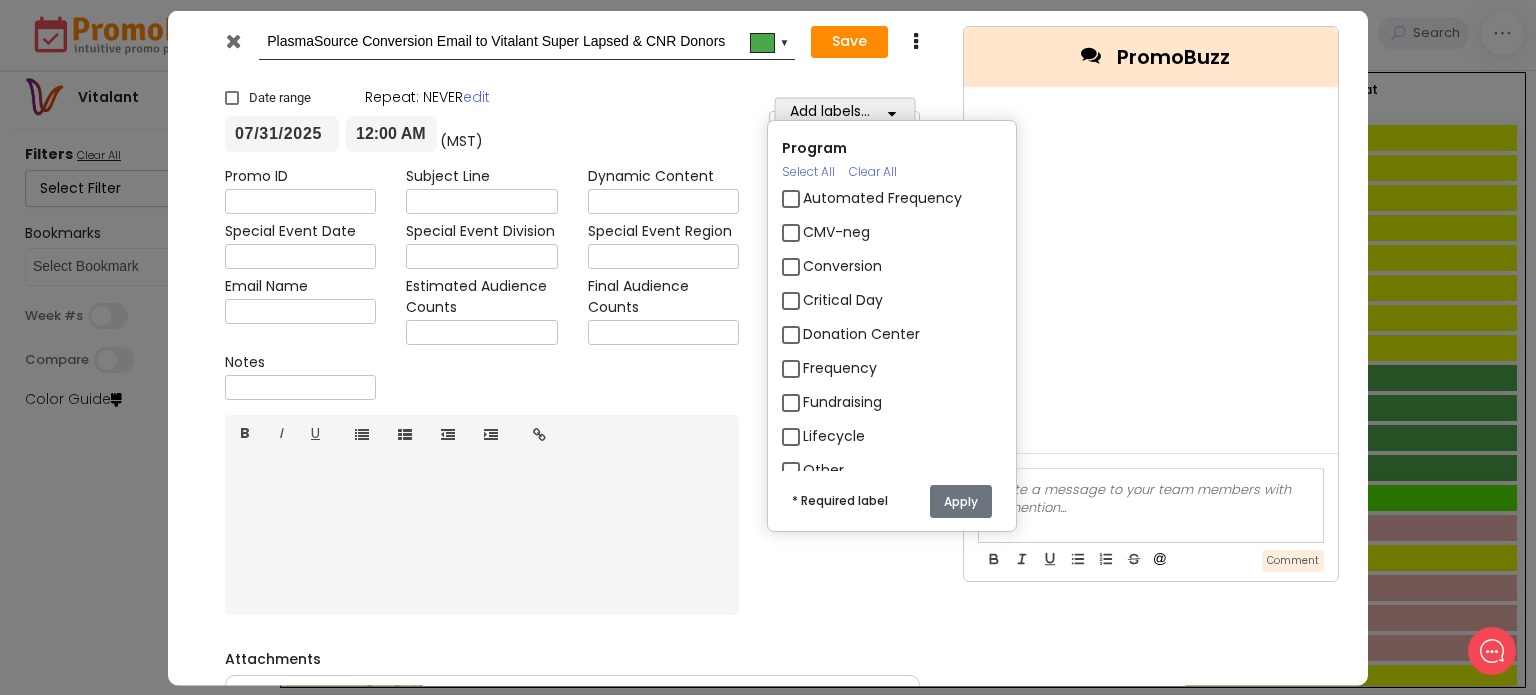 scroll, scrollTop: 4156, scrollLeft: 0, axis: vertical 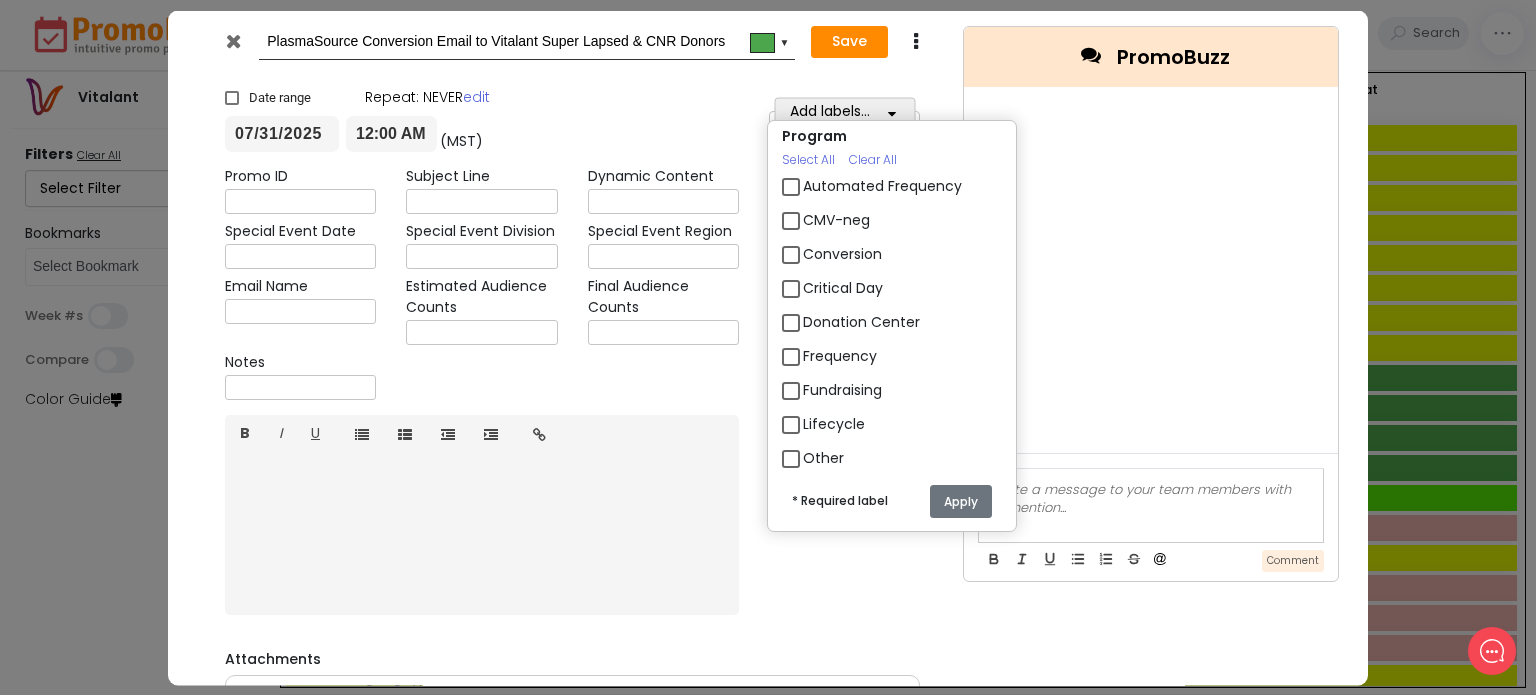 click on "PlasmaSource" at bounding box center (853, 491) 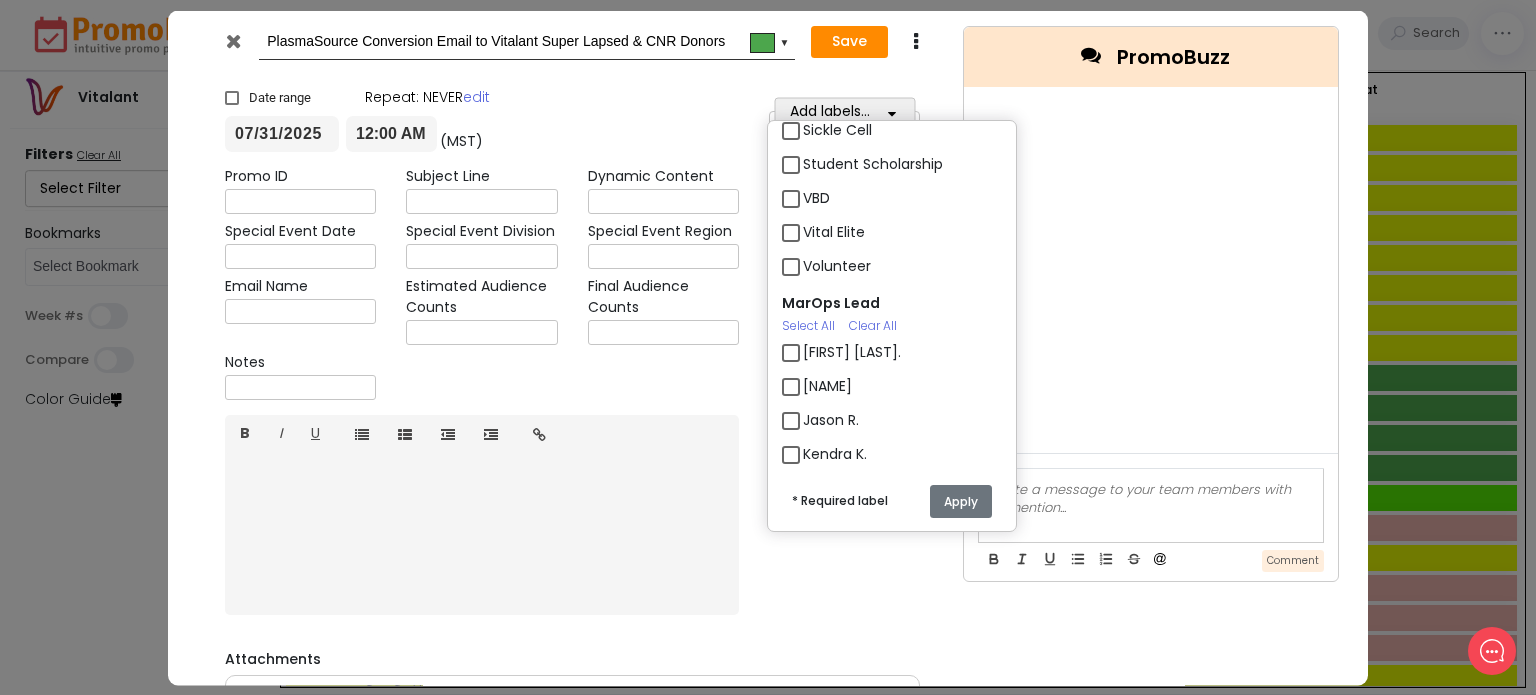 scroll, scrollTop: 4736, scrollLeft: 0, axis: vertical 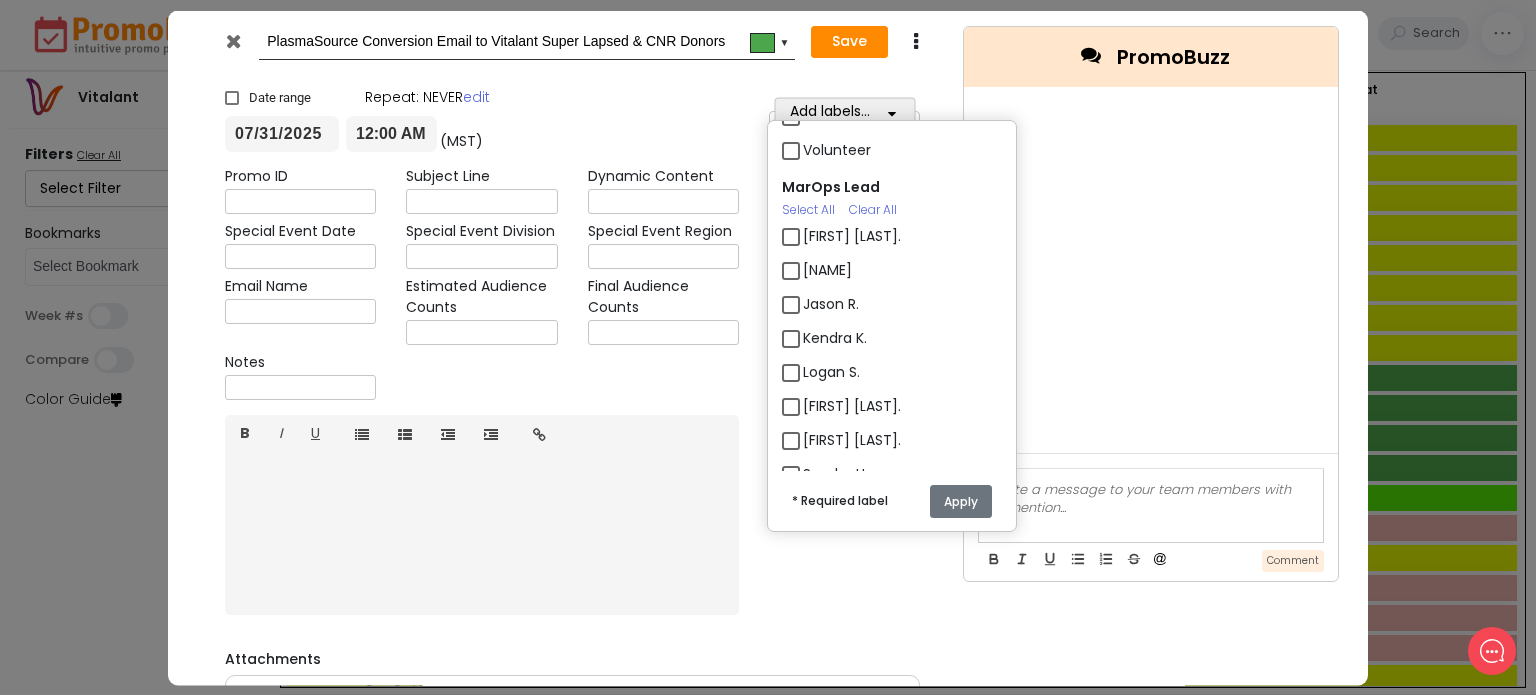 click on "[NAME]" at bounding box center [827, 270] 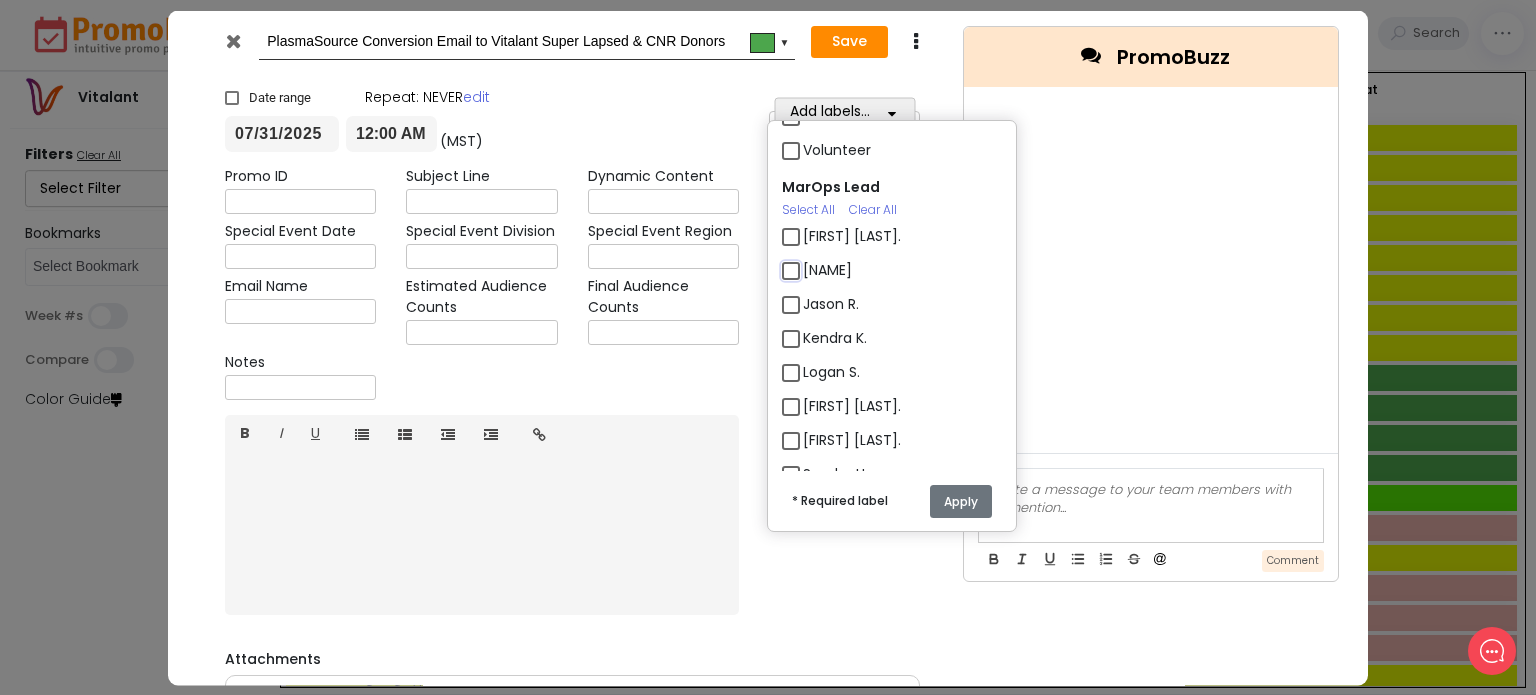 click on "[NAME]" at bounding box center (809, 262) 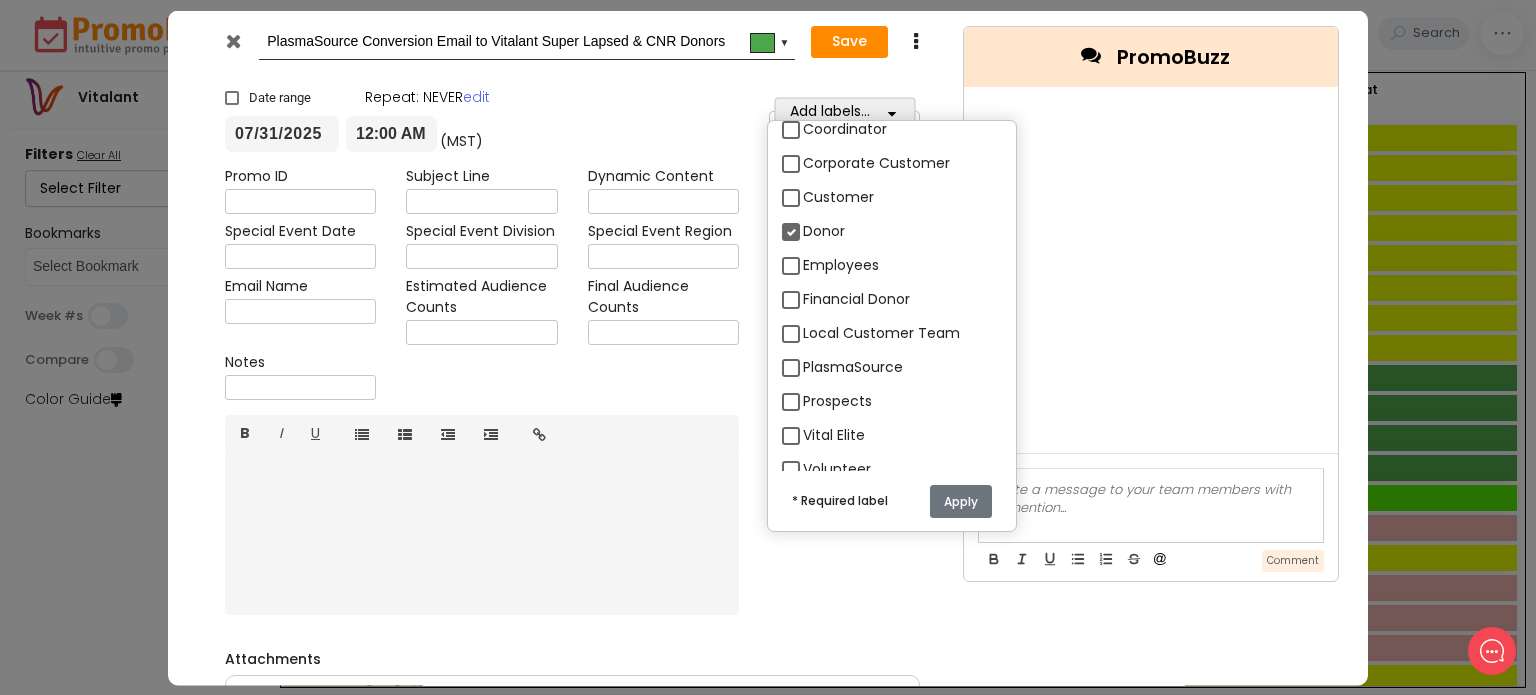scroll, scrollTop: 2728, scrollLeft: 0, axis: vertical 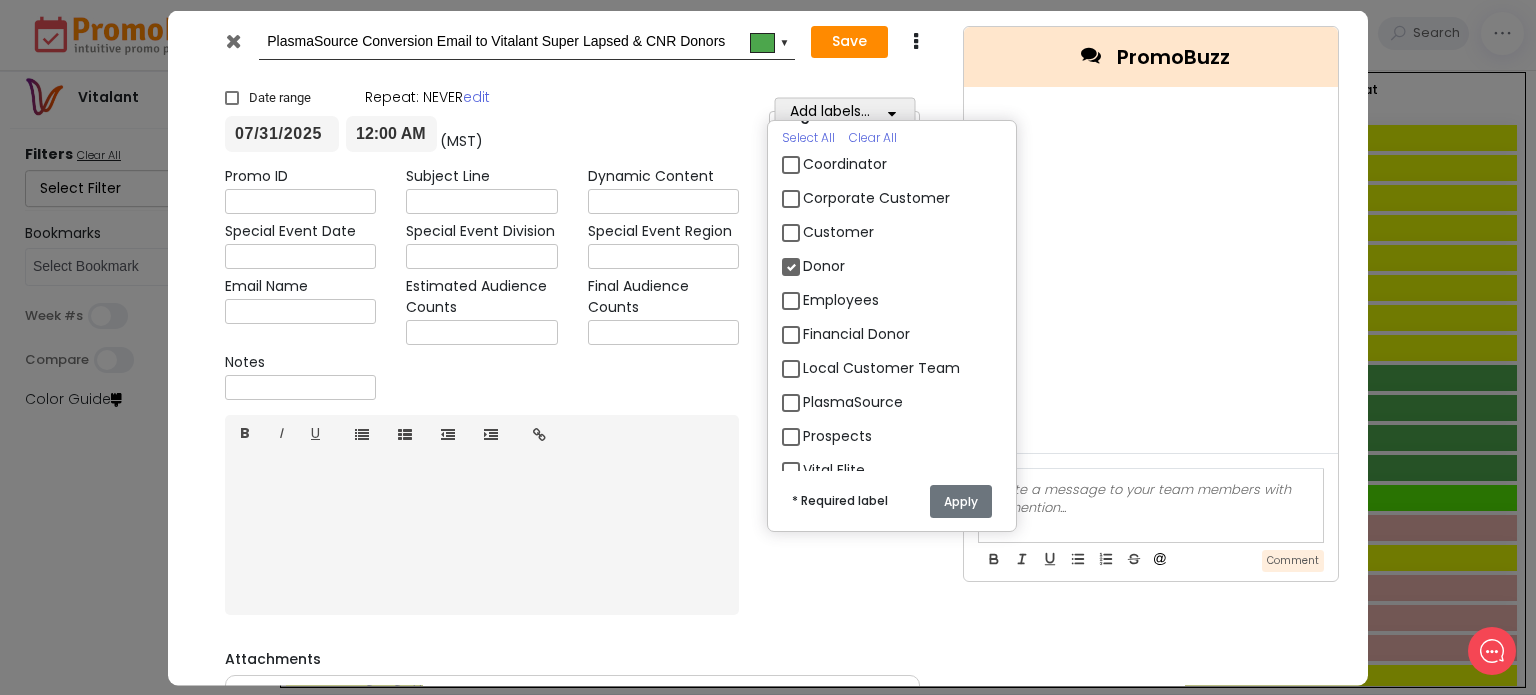 click on "Campaign Owner Select All Clear All 3 [FIRST] [LAST]. Ann Audrey B. Barley Brad D. Brooke Brooke  Carol B. Enterprise Erica N. Jared L. Kayla B. Keri T. Kevin Kristin Lauren W. Liz Liz L. Maya Maya  Mitzi B. Molly B. Nick B. Sarah W. Shane Stacey S. Taitia S. Taylor D. Tesia Tori UGC UGC - Edwin UGC - Tesh Calendar Select All Clear All Automated Control Customer Field Recruitment Fulfillment: Automated Fulfillment: Manual Historic Messaging Status/Promotions Internal Communication MarOps Updates Messaging Offer Transition Plan PlasmaSource Promotions Public Affairs Test Transactional Channel Select All Clear All Advertising App Message Center Blog BVR Email Flyer/Sales Sheet Fulfillment List HWBO/Customer Portal Internal Article Internal Email Internal Events Internal Newsletter Mail MMS OUTAGE Phone Promo: Auto Promo: Manual Push SMS Social Social Video Voicemail Transfer Website Segment Select All Clear All Coordinator Corporate Customer Customer Donor Employees Financial Donor Local Customer Team PlasmaSource Ask" at bounding box center (904, 373) 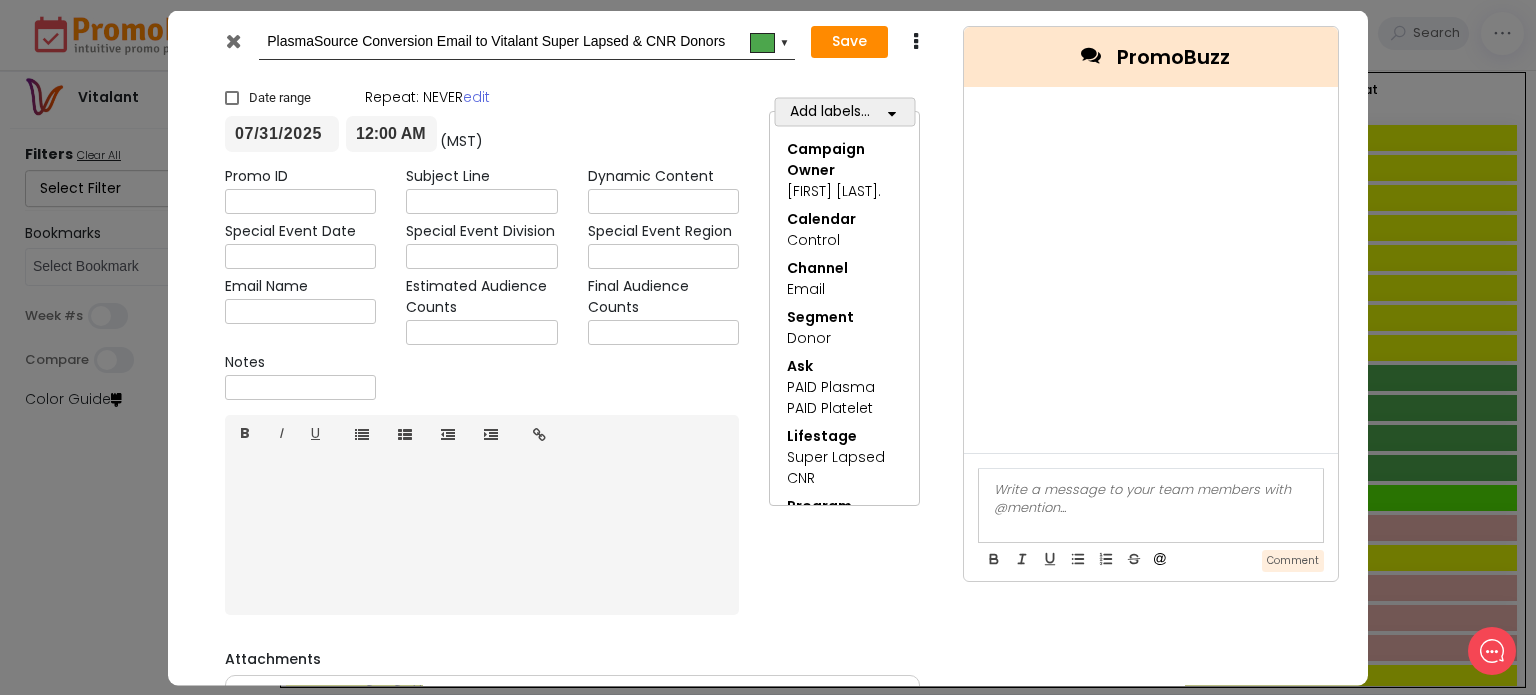 click on "B" at bounding box center (245, 434) 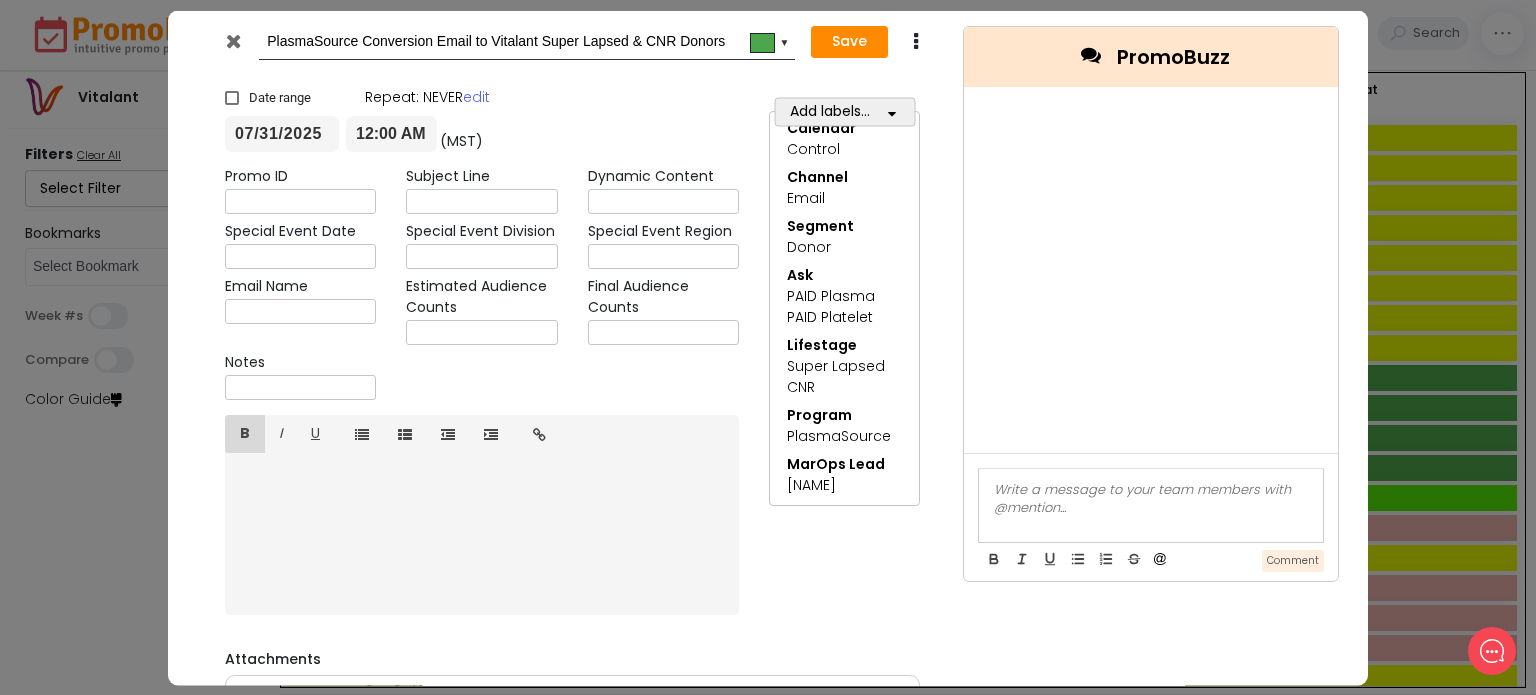 scroll, scrollTop: 0, scrollLeft: 0, axis: both 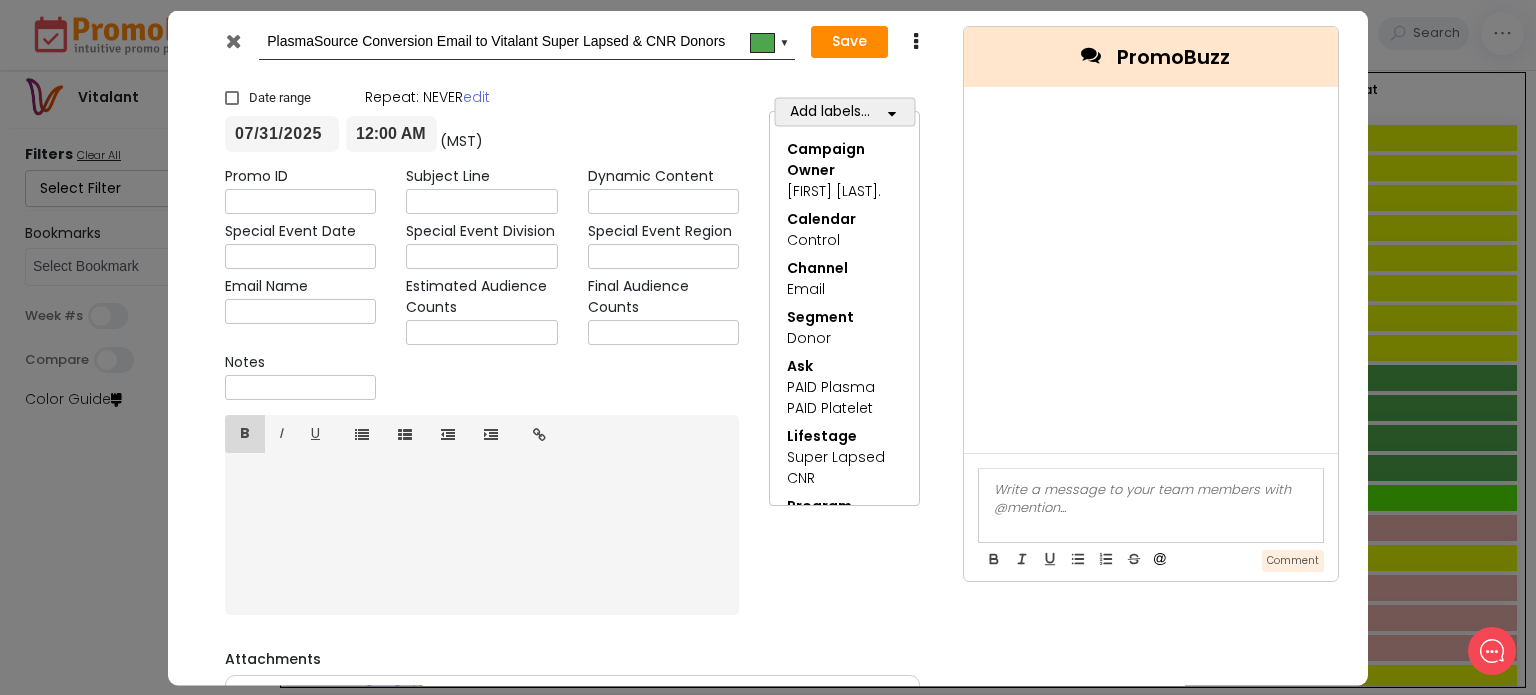 click at bounding box center [892, 113] 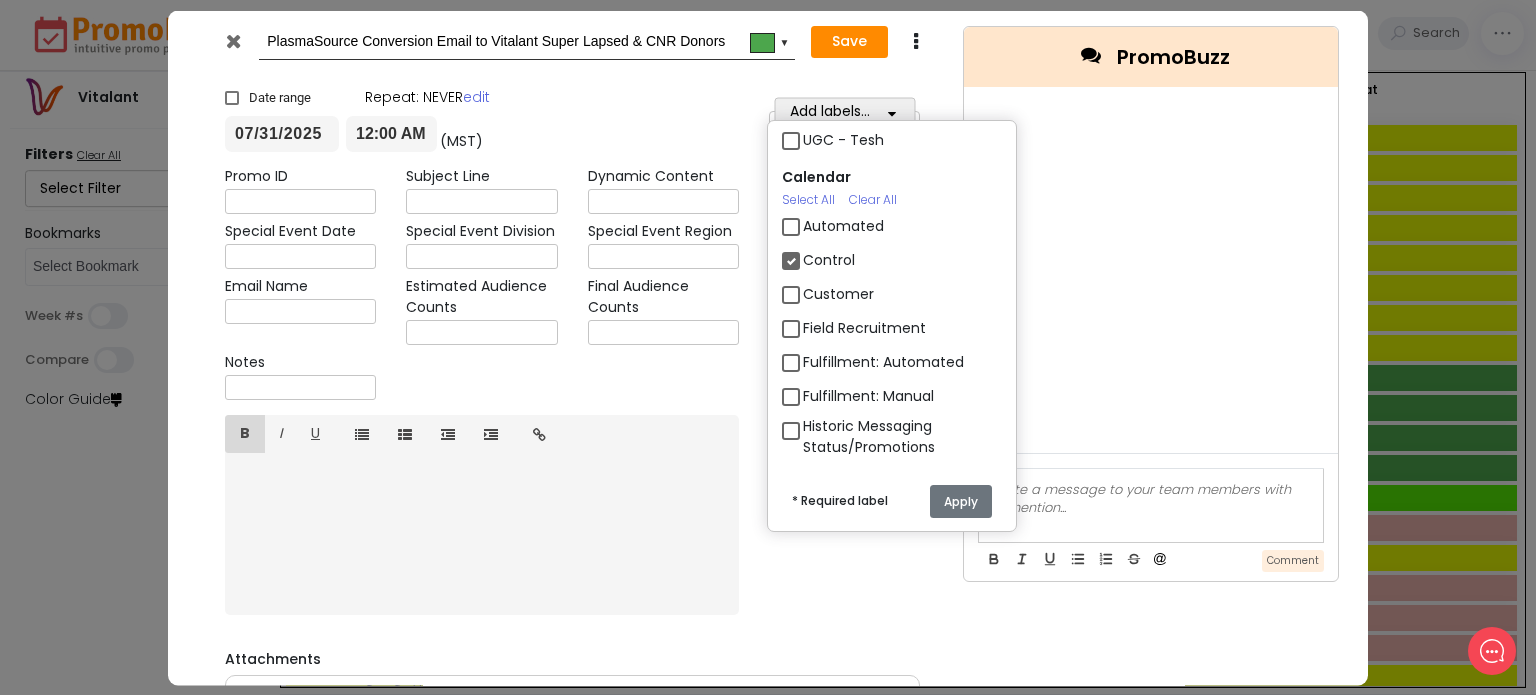 scroll, scrollTop: 1115, scrollLeft: 0, axis: vertical 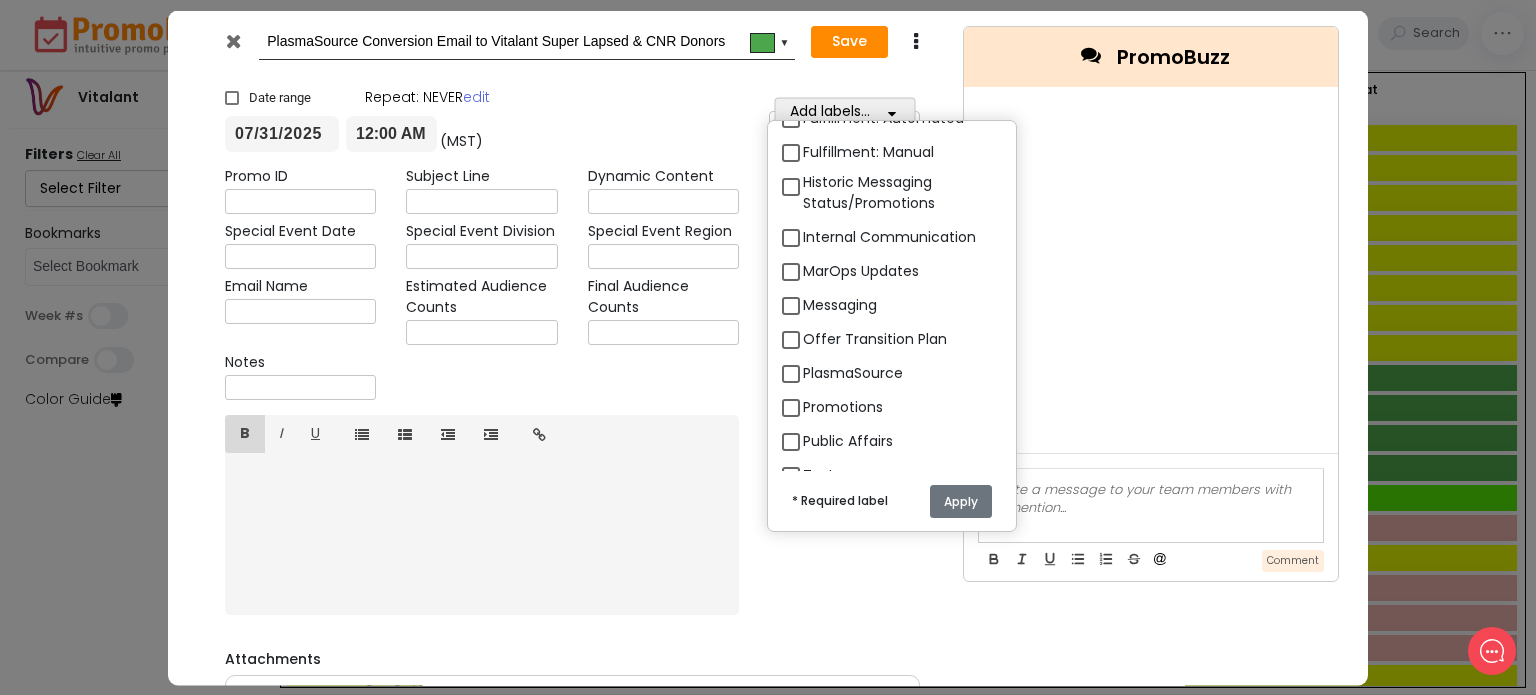 click on "PlasmaSource" at bounding box center [853, 373] 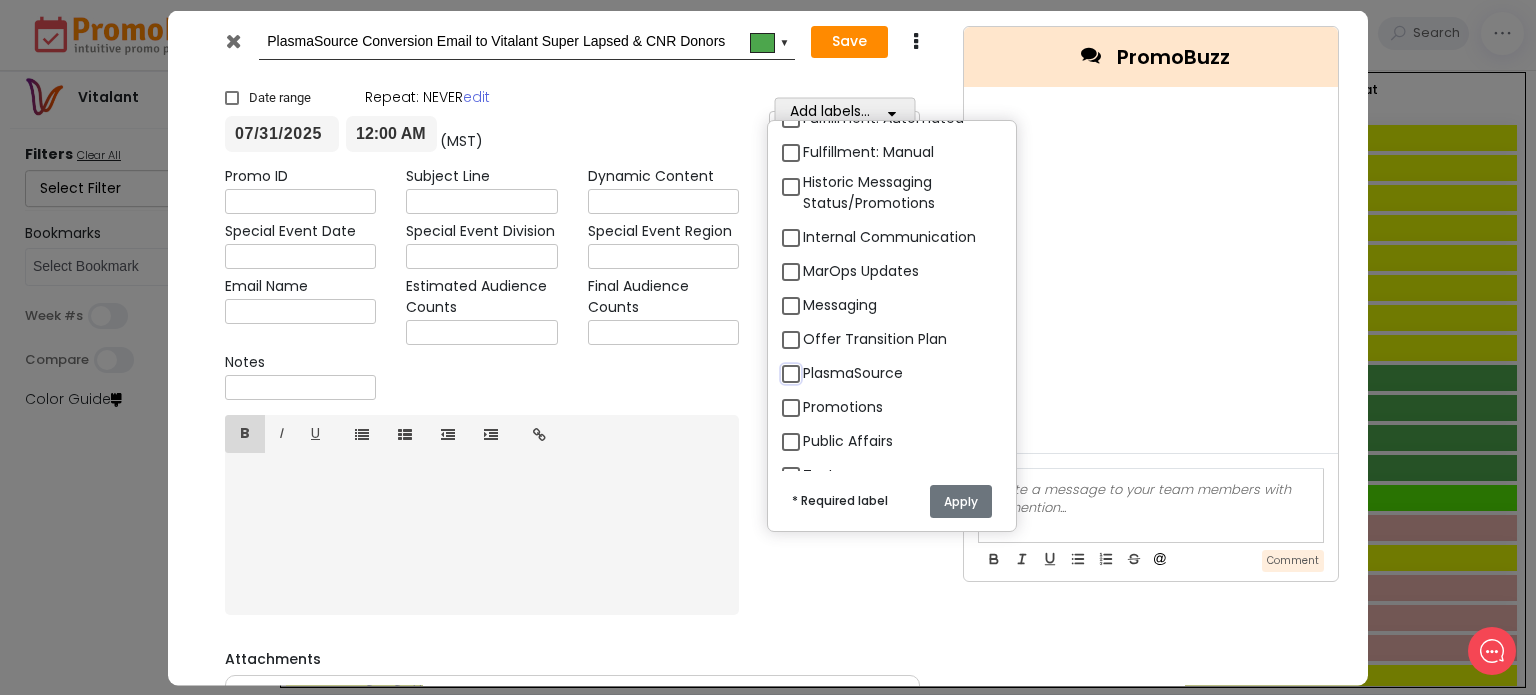 click on "PlasmaSource" at bounding box center (809, 365) 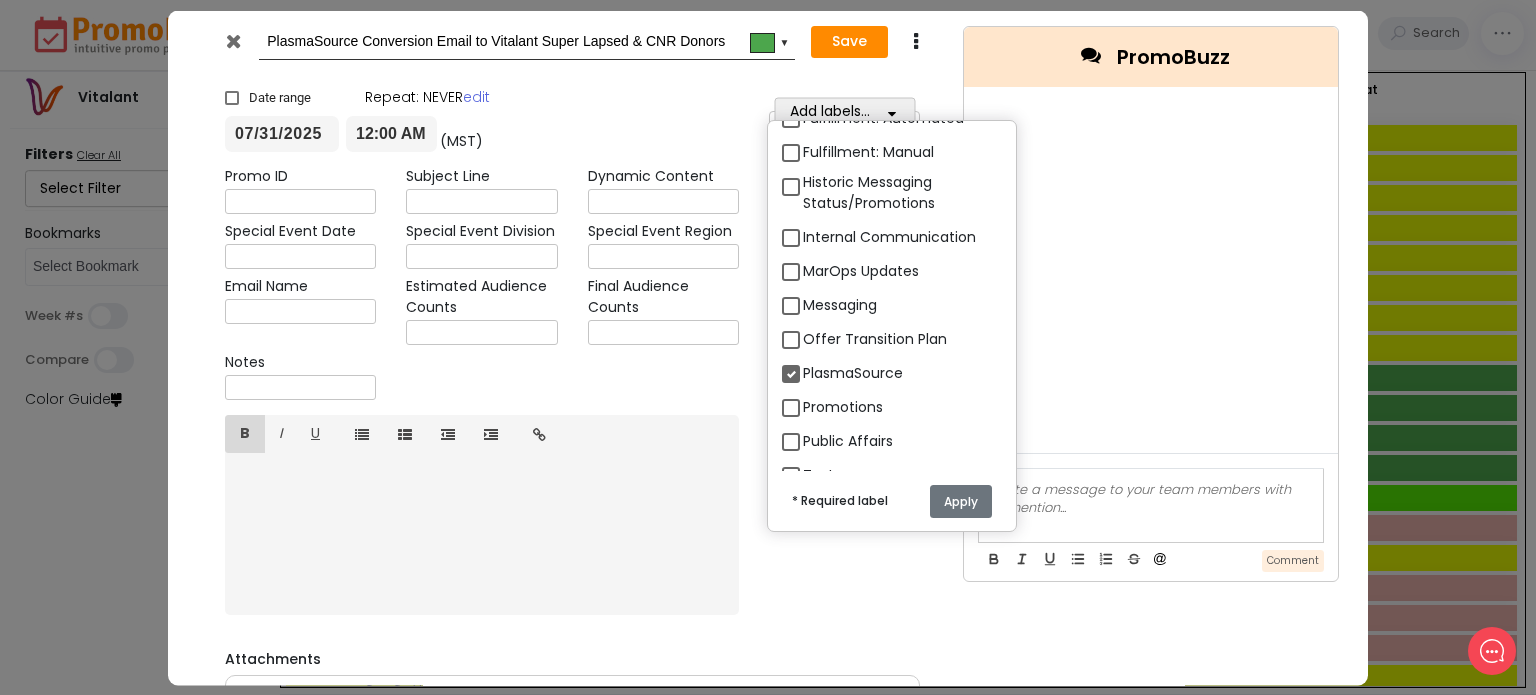 click on "Apply" at bounding box center [961, 500] 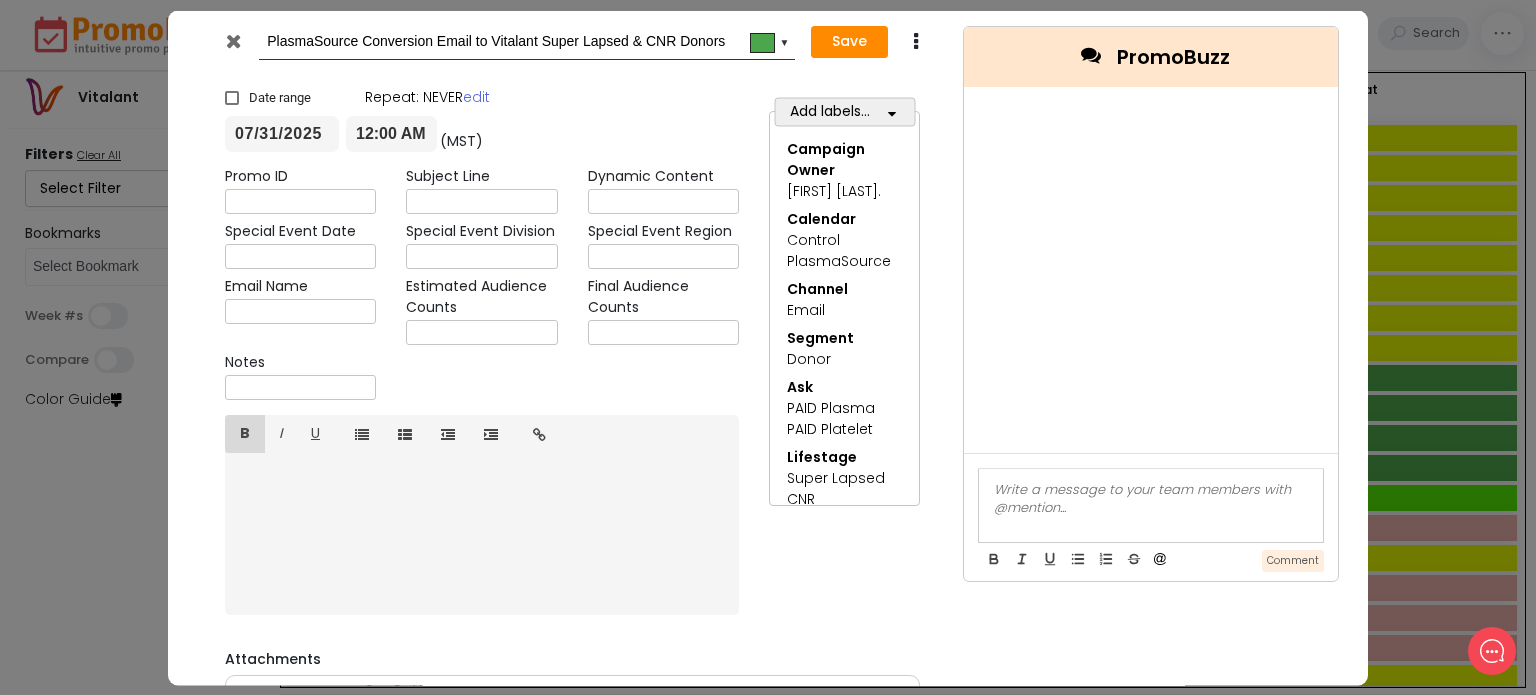 click on "07/31/2025" at bounding box center [282, 134] 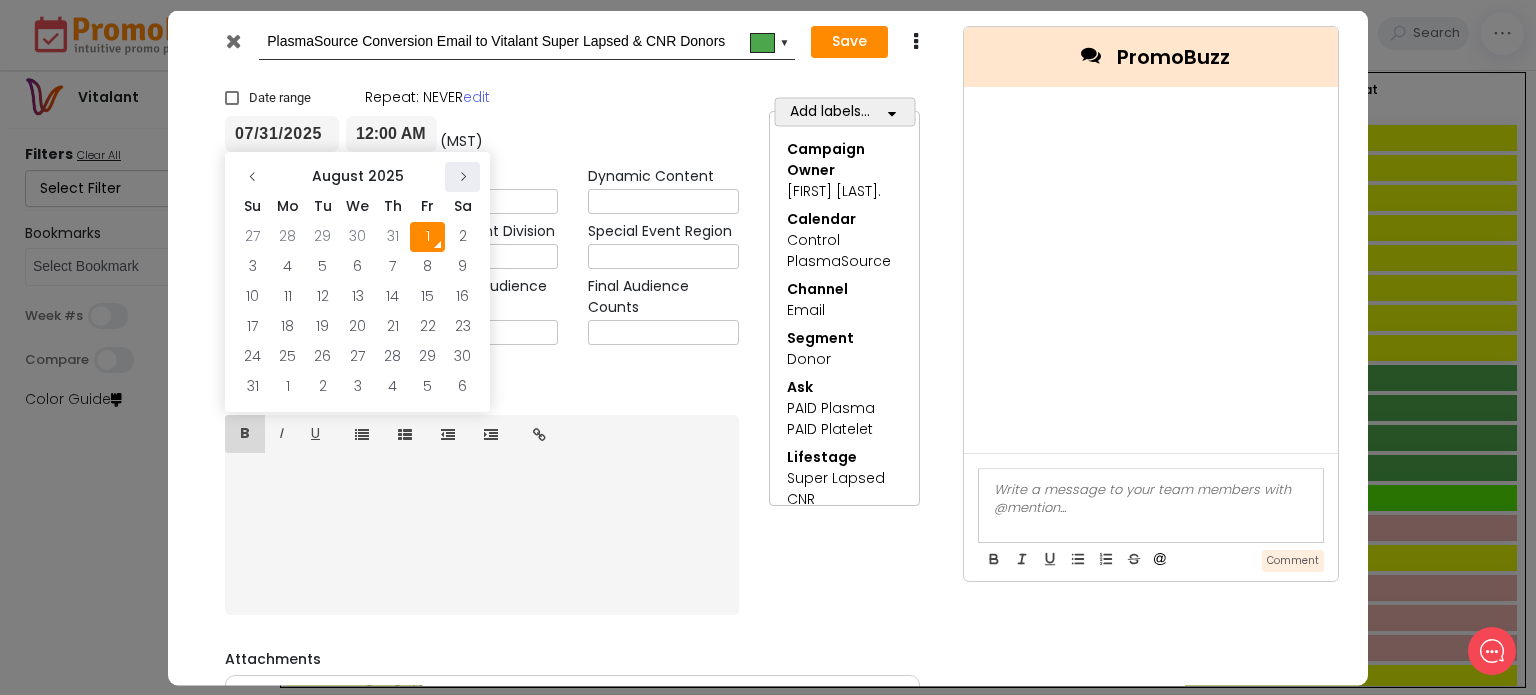 click at bounding box center (462, 177) 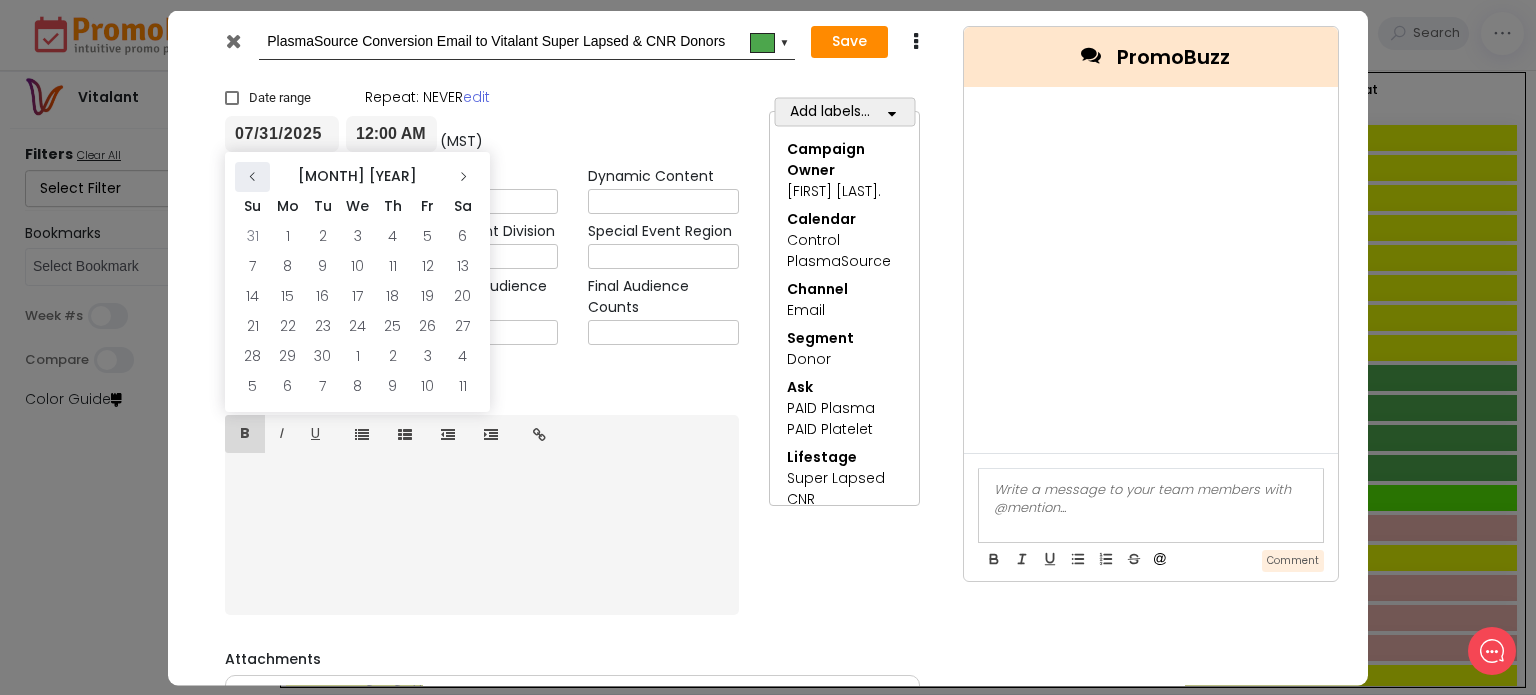click at bounding box center (253, 177) 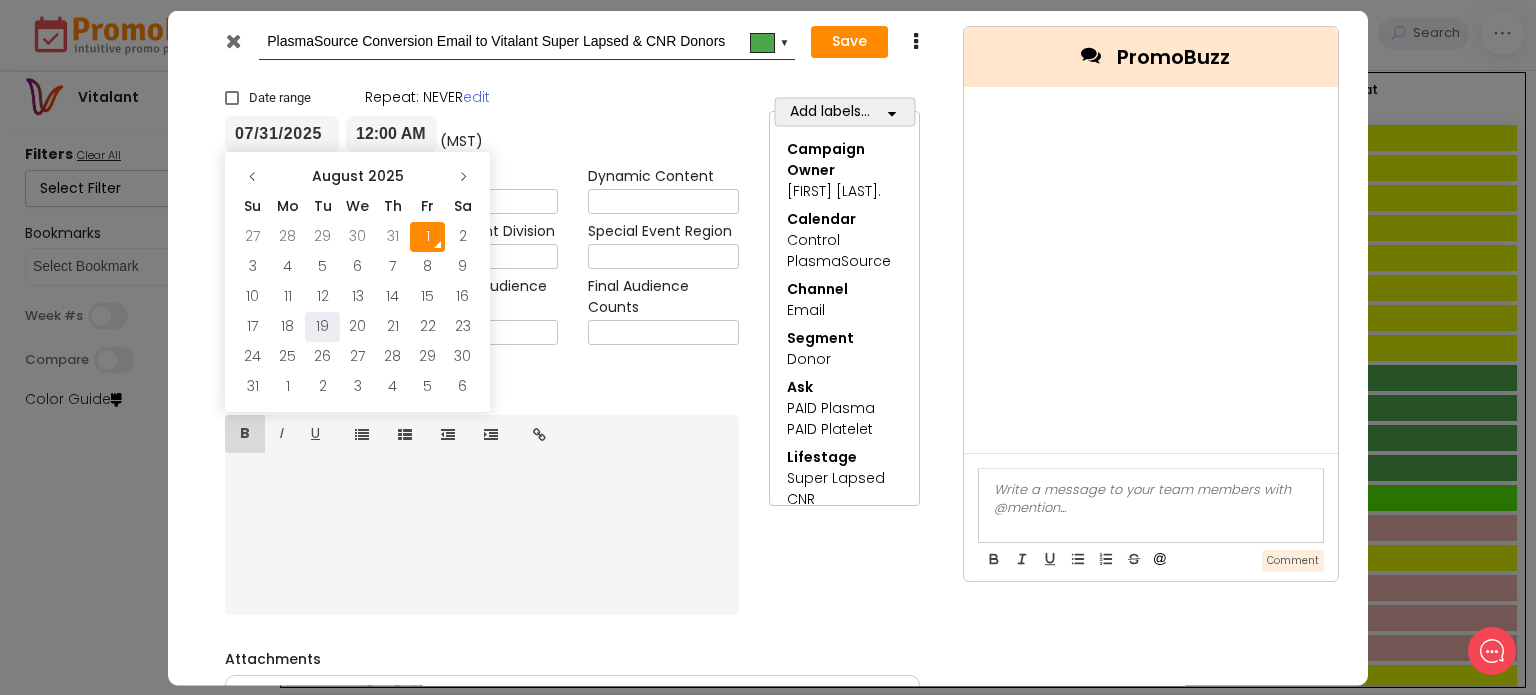 click on "19" at bounding box center (322, 327) 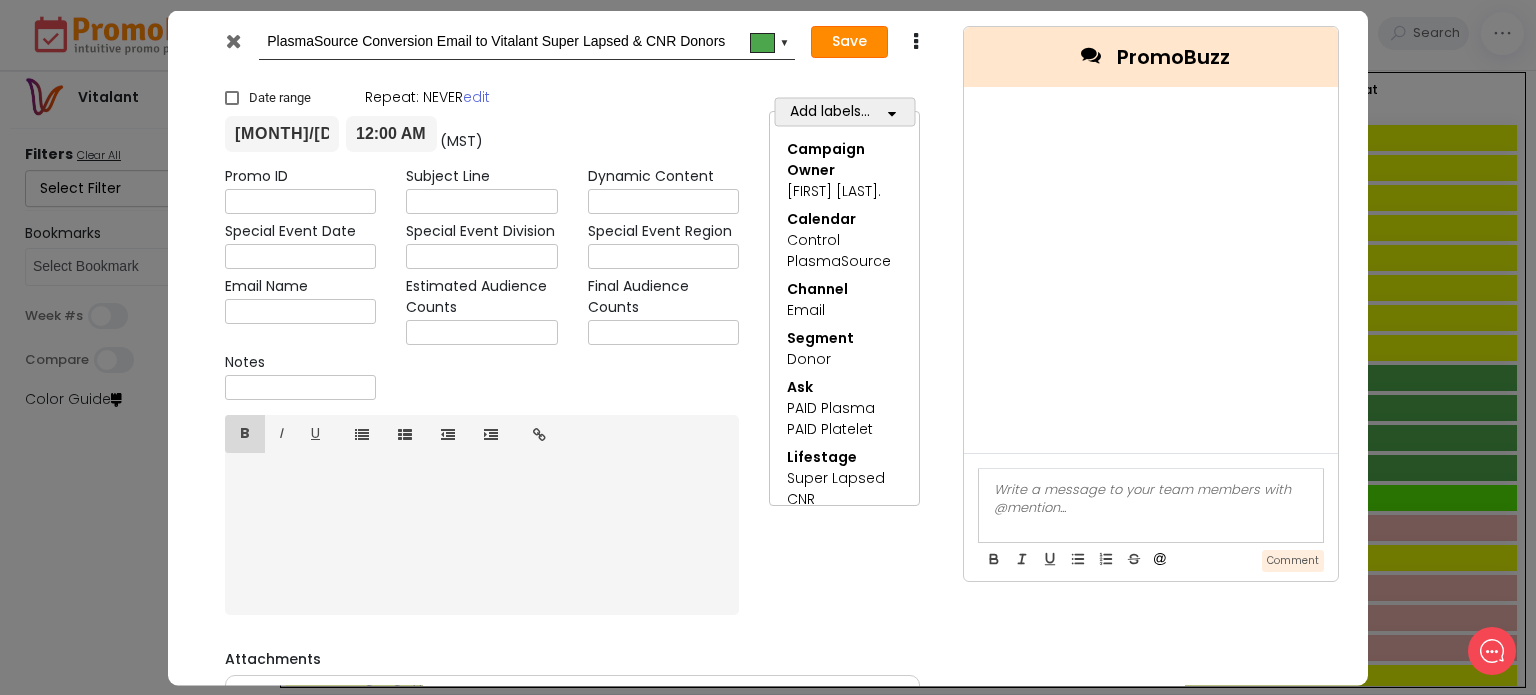click on "Save" at bounding box center [849, 42] 